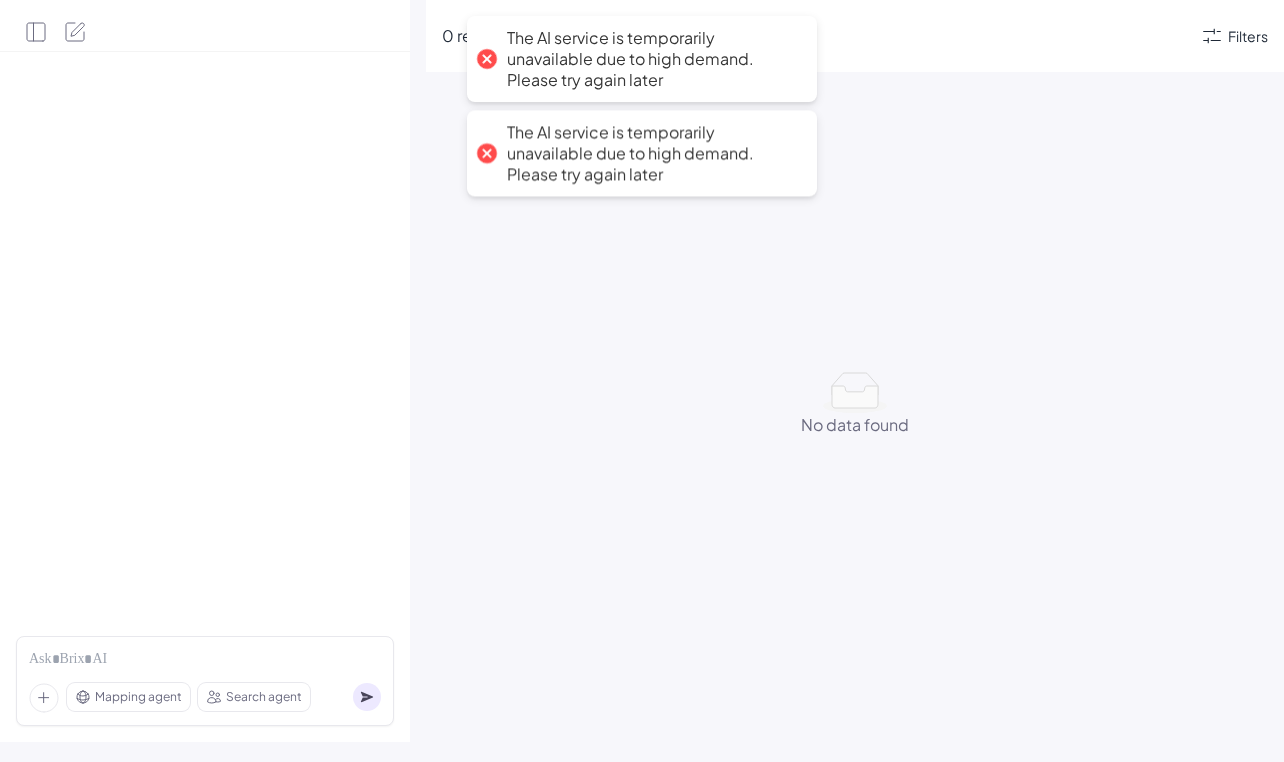 scroll, scrollTop: 0, scrollLeft: 0, axis: both 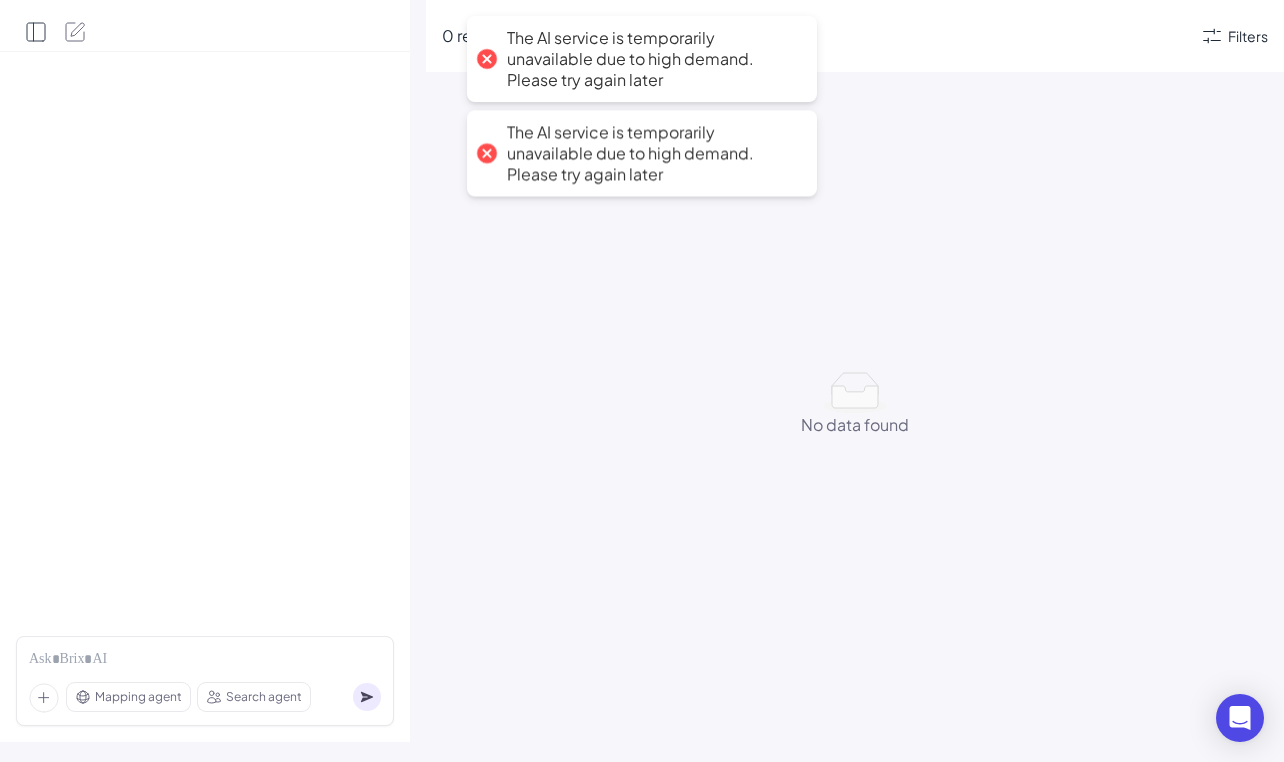 click 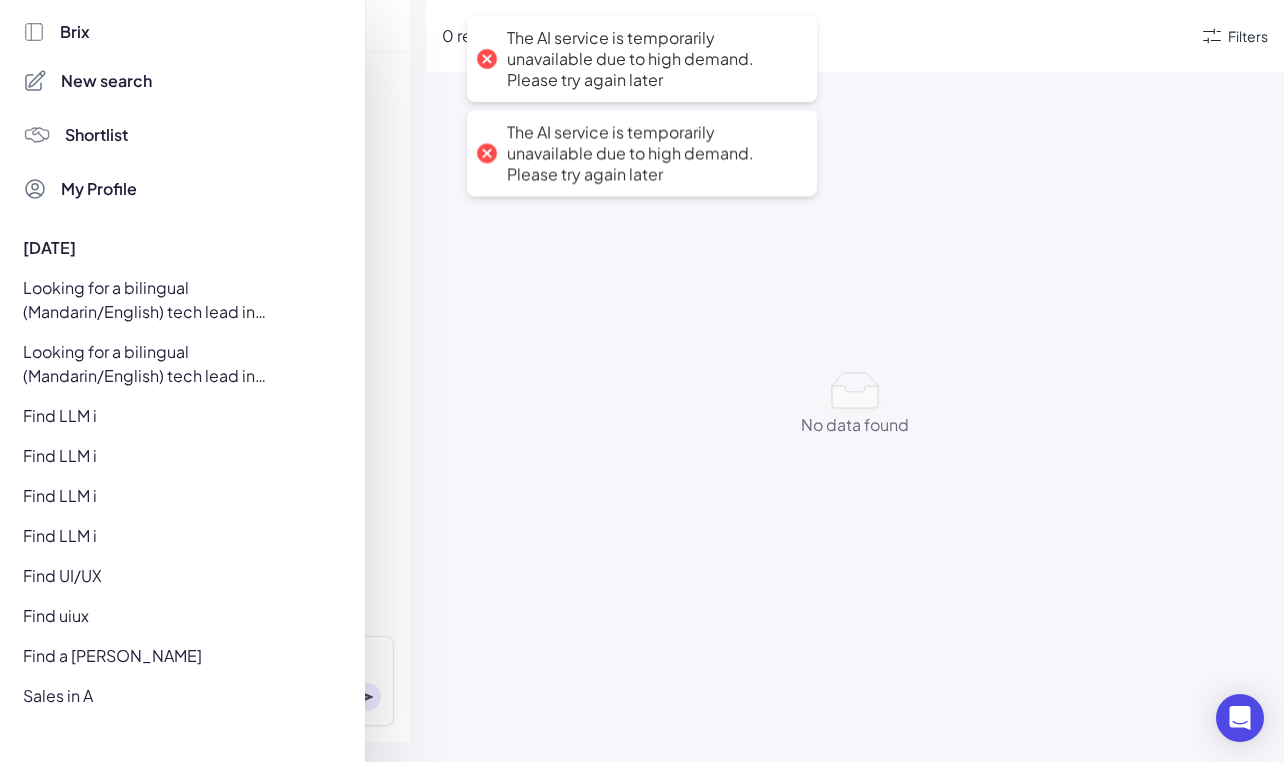 click on "New search" at bounding box center (106, 81) 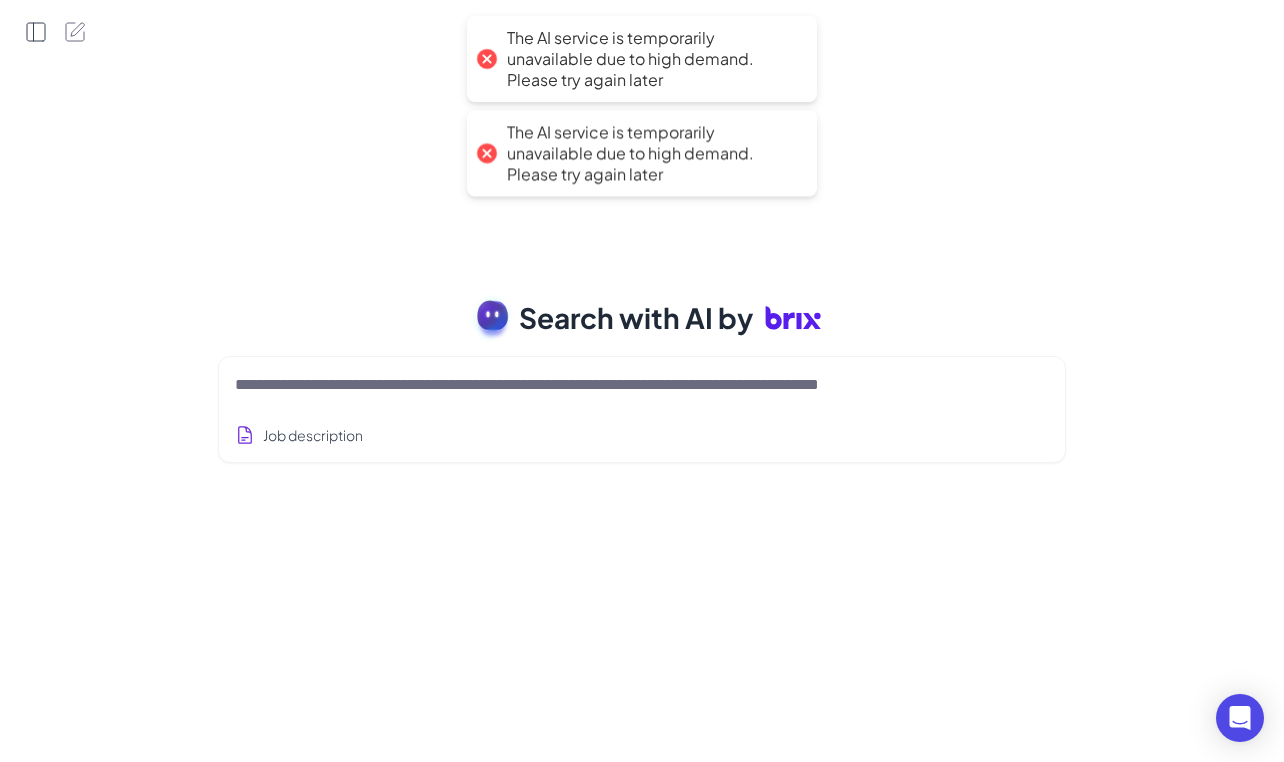 click 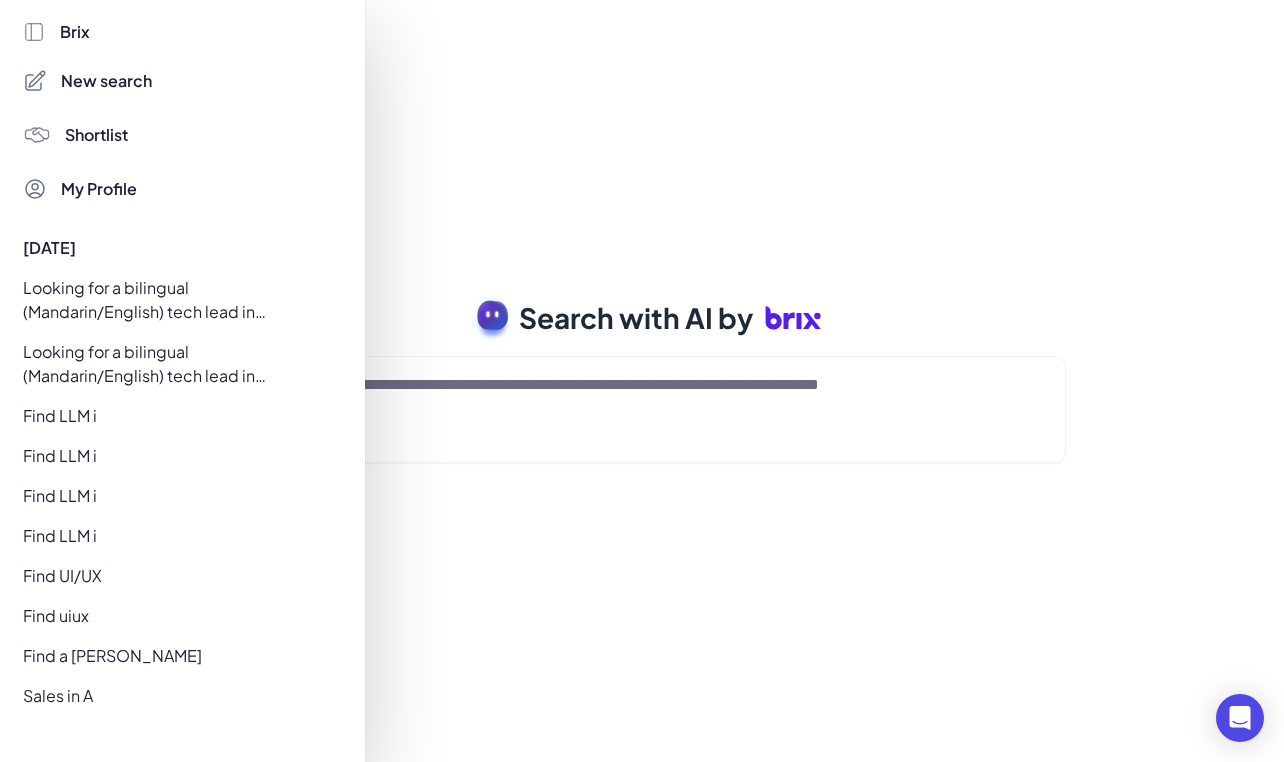 click on "Looking for a bilingual (Mandarin/English) tech lead in [GEOGRAPHIC_DATA] with 7–10 years’ experience. Ideal background: mix of big tech + startup, strong AI/ML experience, and track record in 0–1 or 1–10 product development." at bounding box center (177, 300) 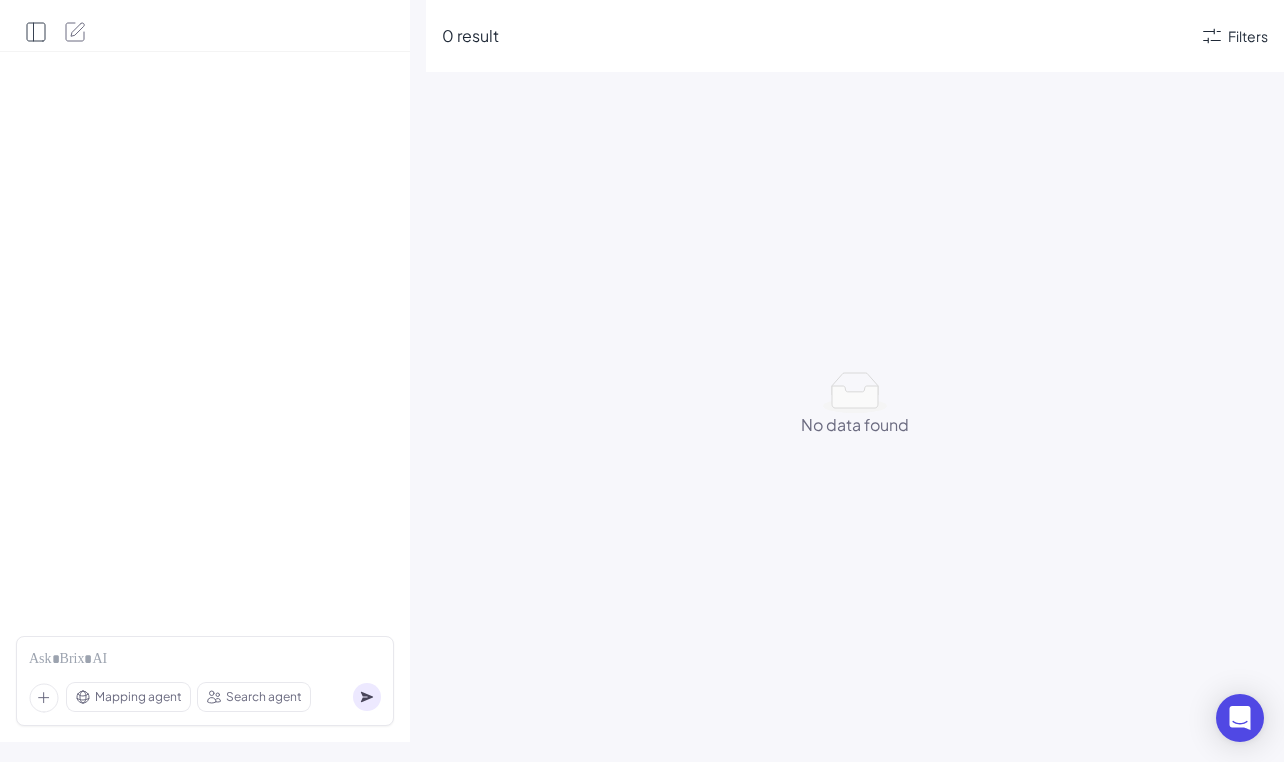 click 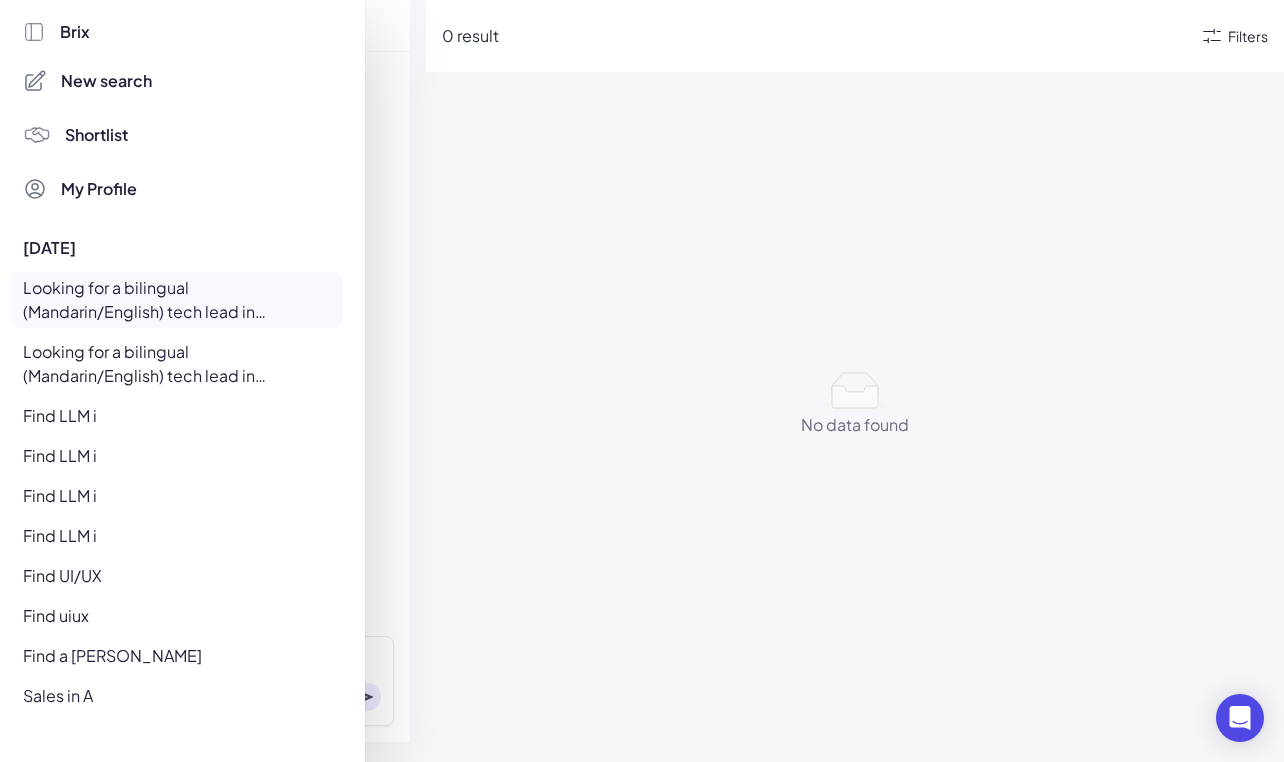 scroll, scrollTop: 833, scrollLeft: 0, axis: vertical 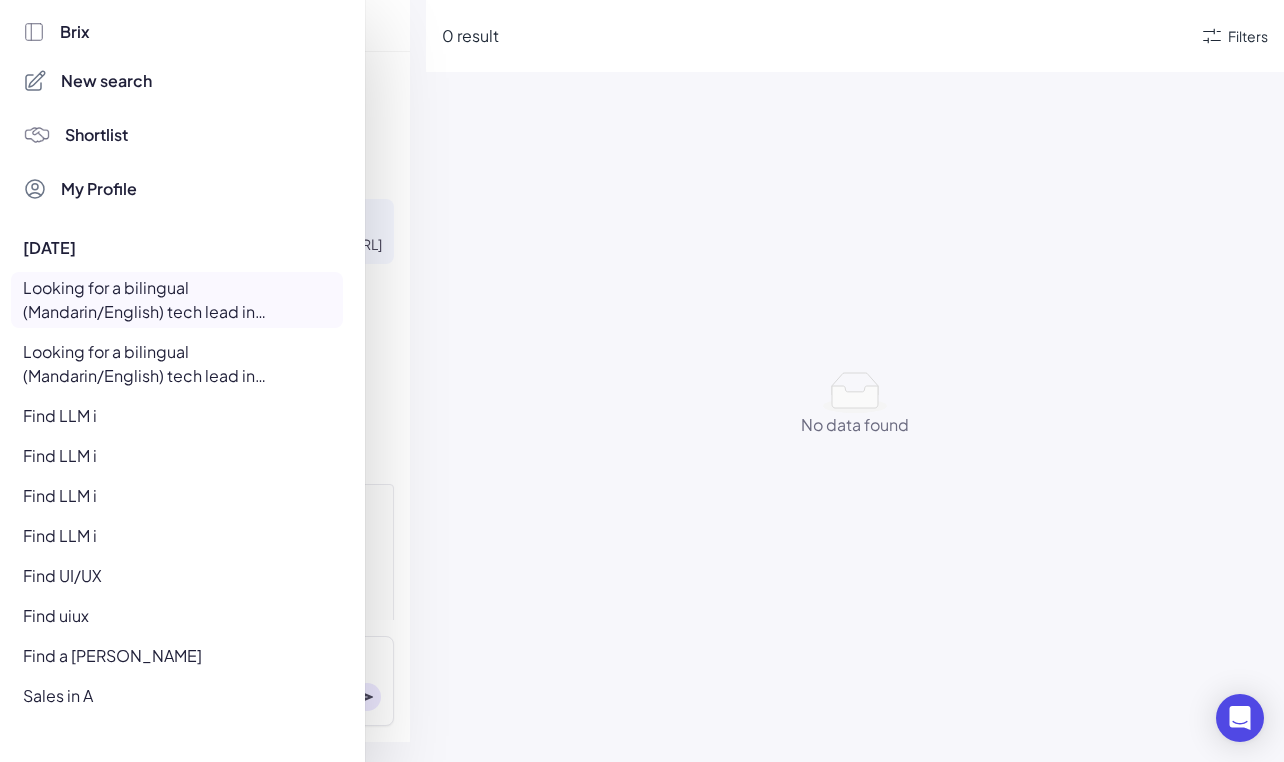 click on "Looking for a bilingual (Mandarin/English) tech lead in [GEOGRAPHIC_DATA] with 7–10 years’ experience. Ideal background: mix of big tech + startup, strong AI/ML experience, and track record in 0–1 or 1–10 product development. Looking for a bilingual (Mandarin/English) tech lead in [GEOGRAPHIC_DATA] with 7–10 years’ experience. Ideal background: mix of big tech + startup, strong AI/ML experience, and track record in 0–1 or 1–10 product development. Find LLM i Find LLM i Find LLM i Find LLM i Find UI/UX Find uiux  Find a [PERSON_NAME] Sales in A" at bounding box center (177, 492) 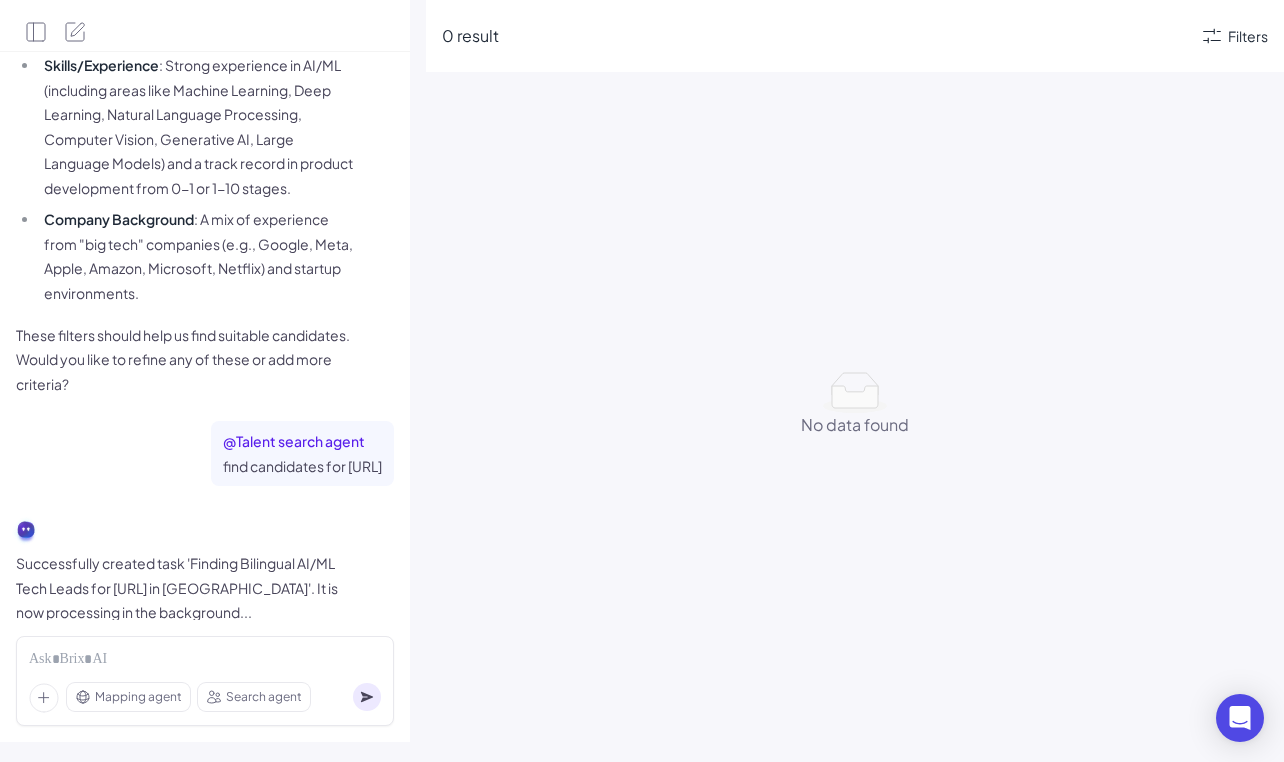 scroll, scrollTop: 0, scrollLeft: 0, axis: both 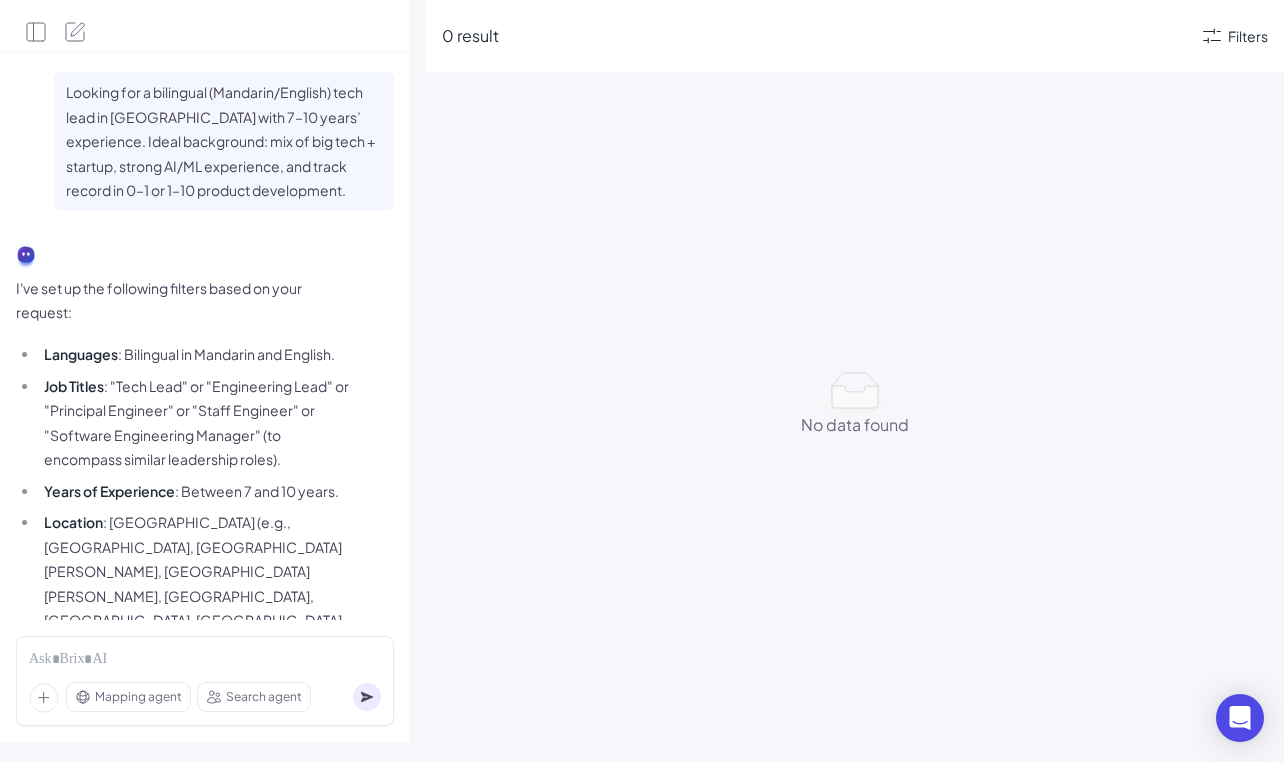 click on "Looking for a bilingual (Mandarin/English) tech lead in [GEOGRAPHIC_DATA] with 7–10 years’ experience. Ideal background: mix of big tech + startup, strong AI/ML experience, and track record in 0–1 or 1–10 product development." at bounding box center [224, 141] 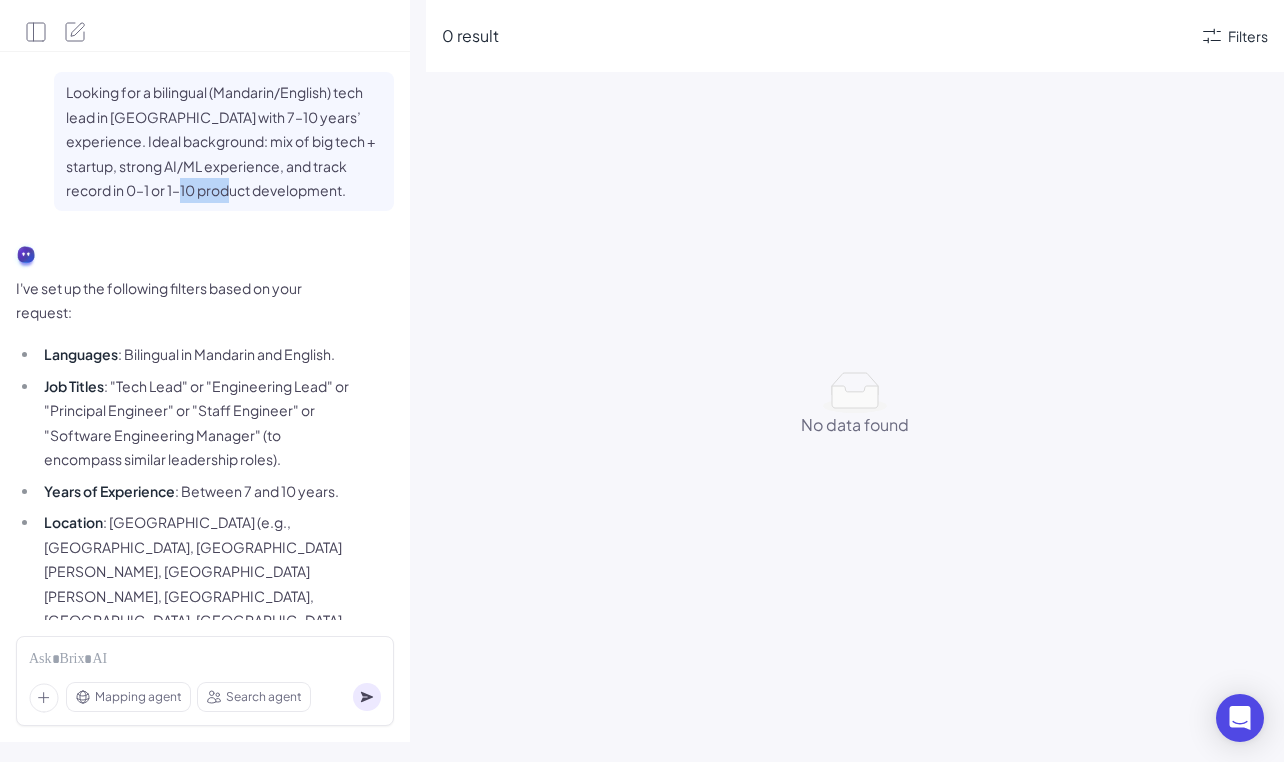click on "Looking for a bilingual (Mandarin/English) tech lead in [GEOGRAPHIC_DATA] with 7–10 years’ experience. Ideal background: mix of big tech + startup, strong AI/ML experience, and track record in 0–1 or 1–10 product development." at bounding box center (224, 141) 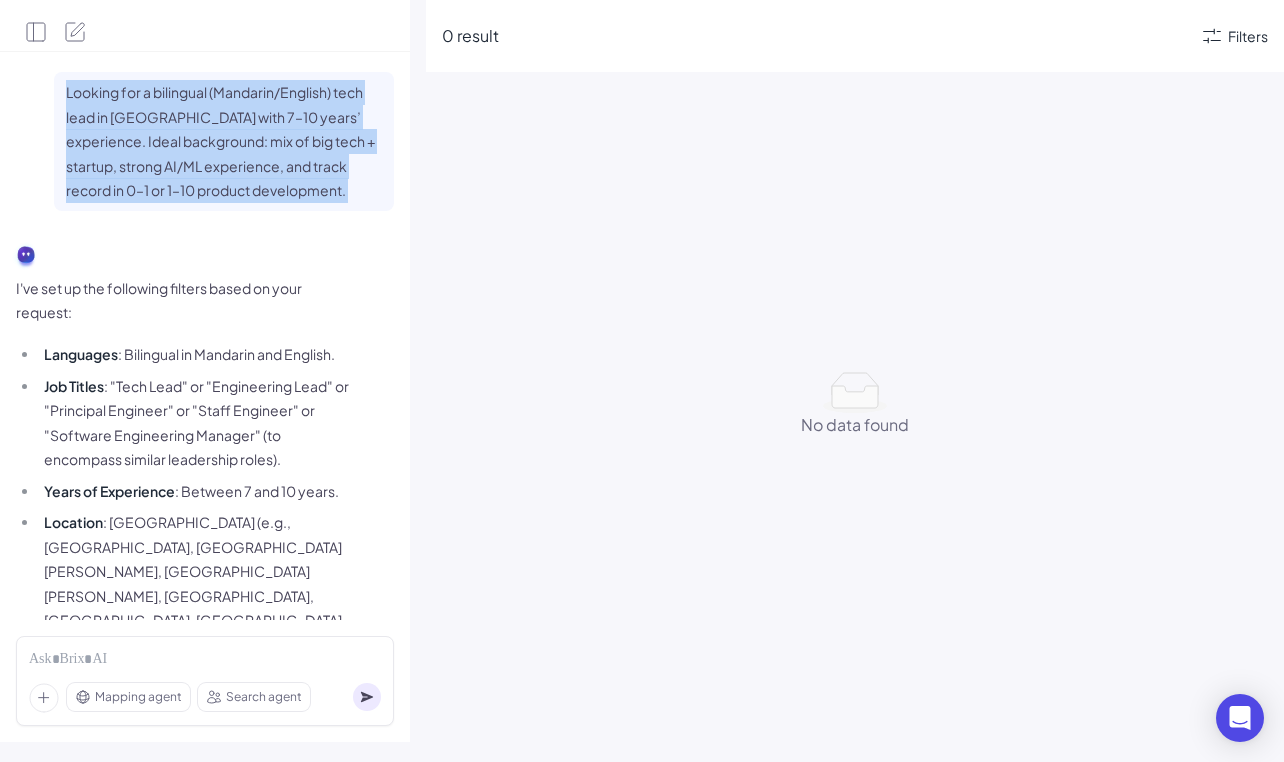click on "Looking for a bilingual (Mandarin/English) tech lead in [GEOGRAPHIC_DATA] with 7–10 years’ experience. Ideal background: mix of big tech + startup, strong AI/ML experience, and track record in 0–1 or 1–10 product development." at bounding box center (224, 141) 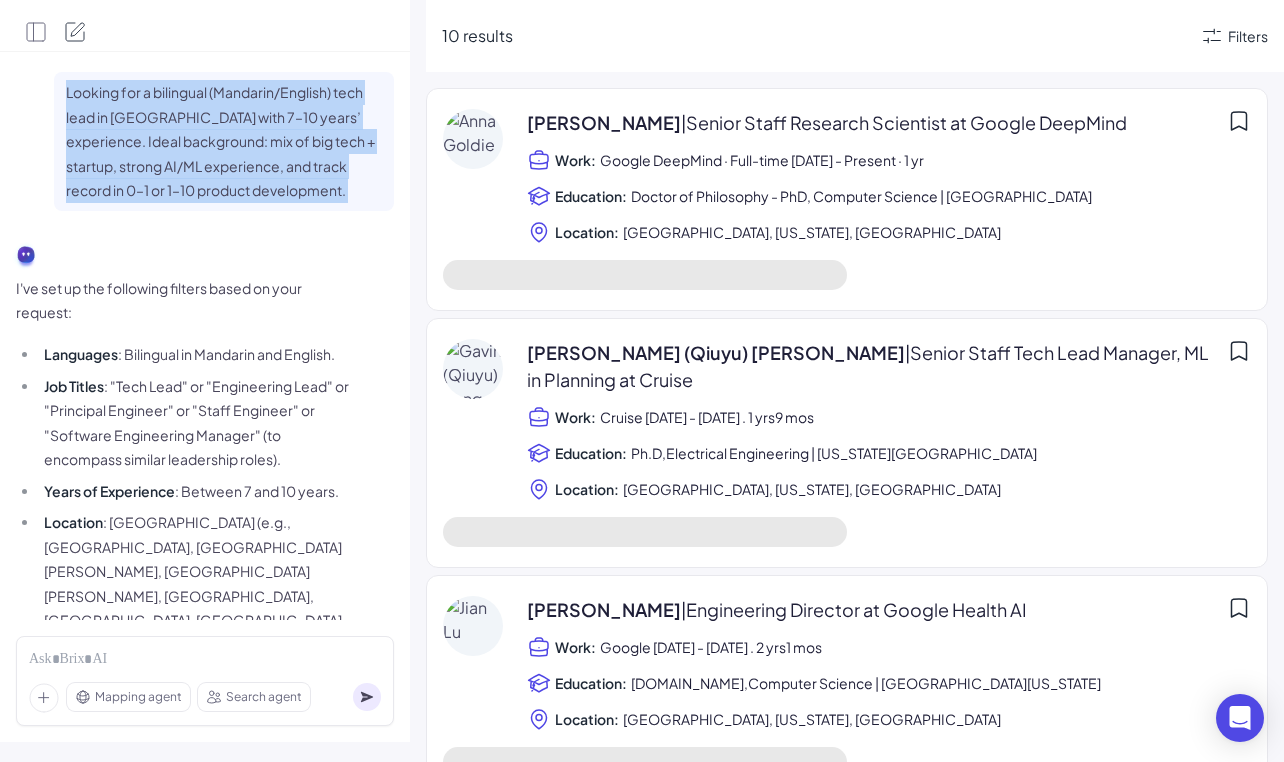 click 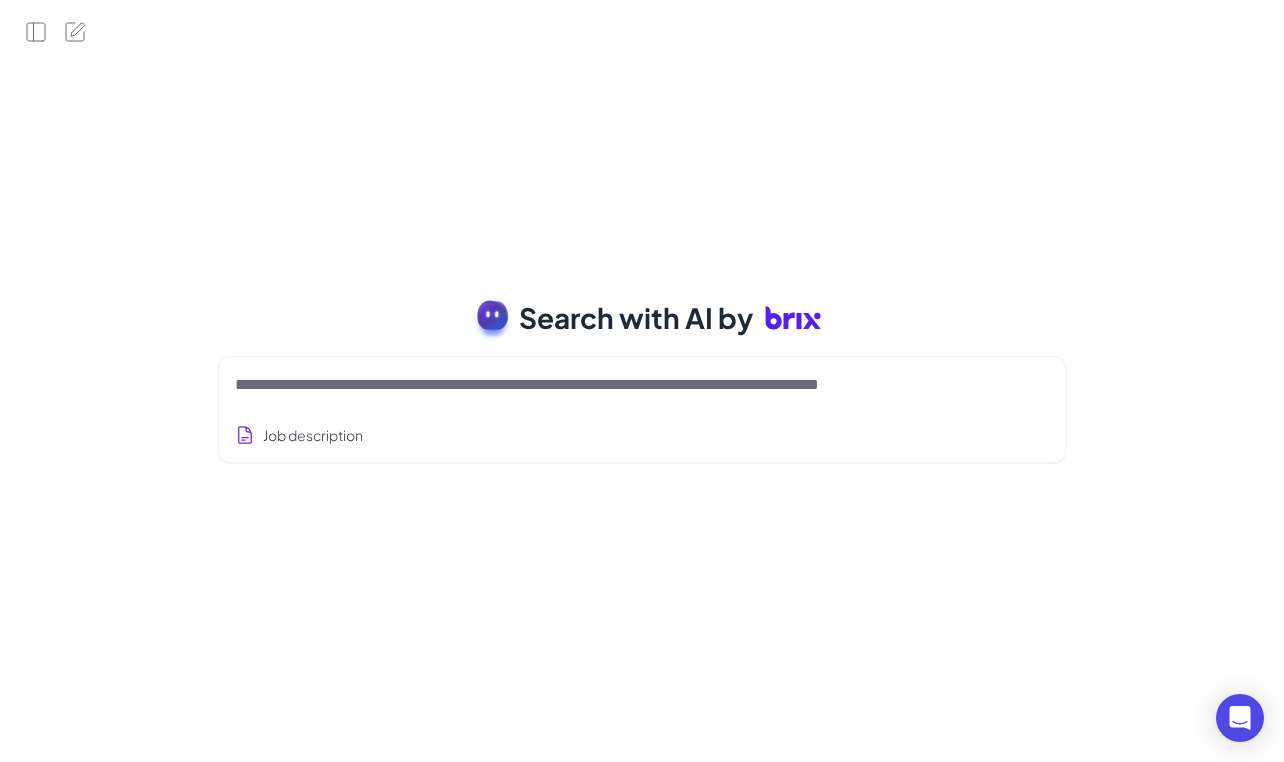 click at bounding box center (618, 385) 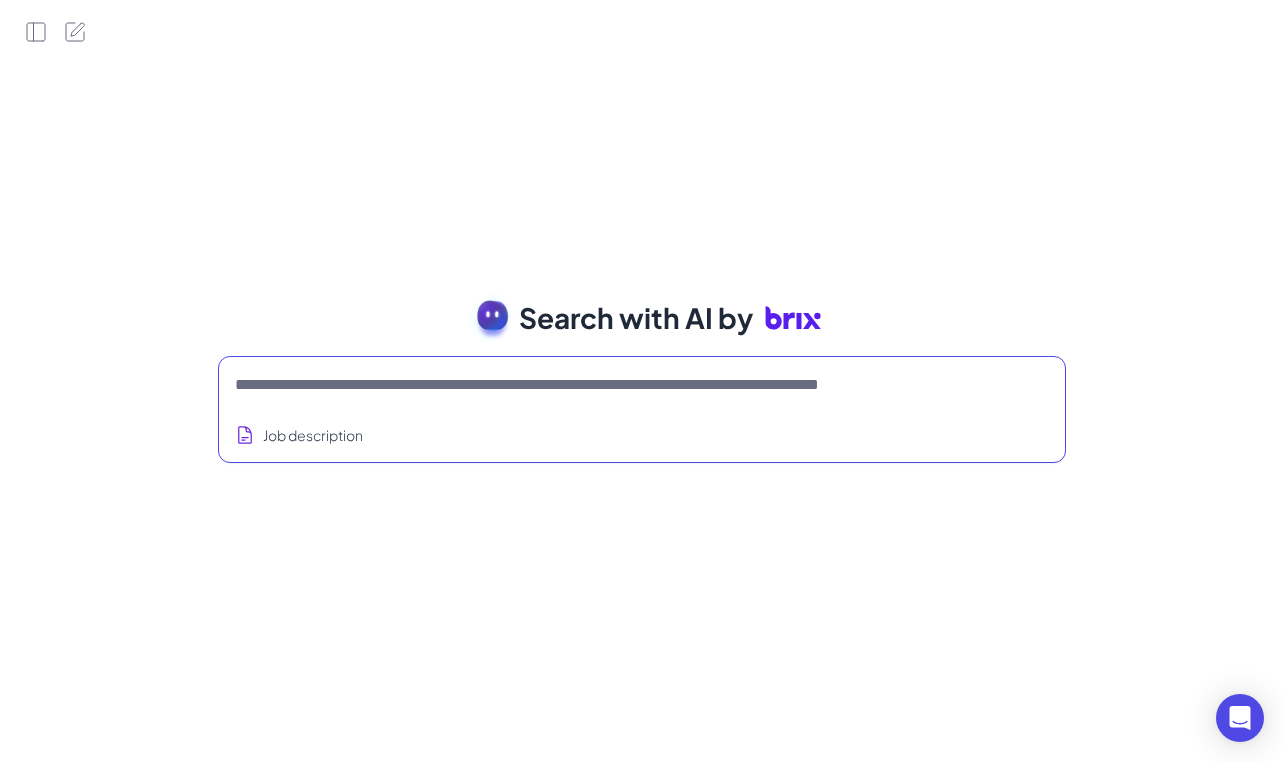 paste on "**********" 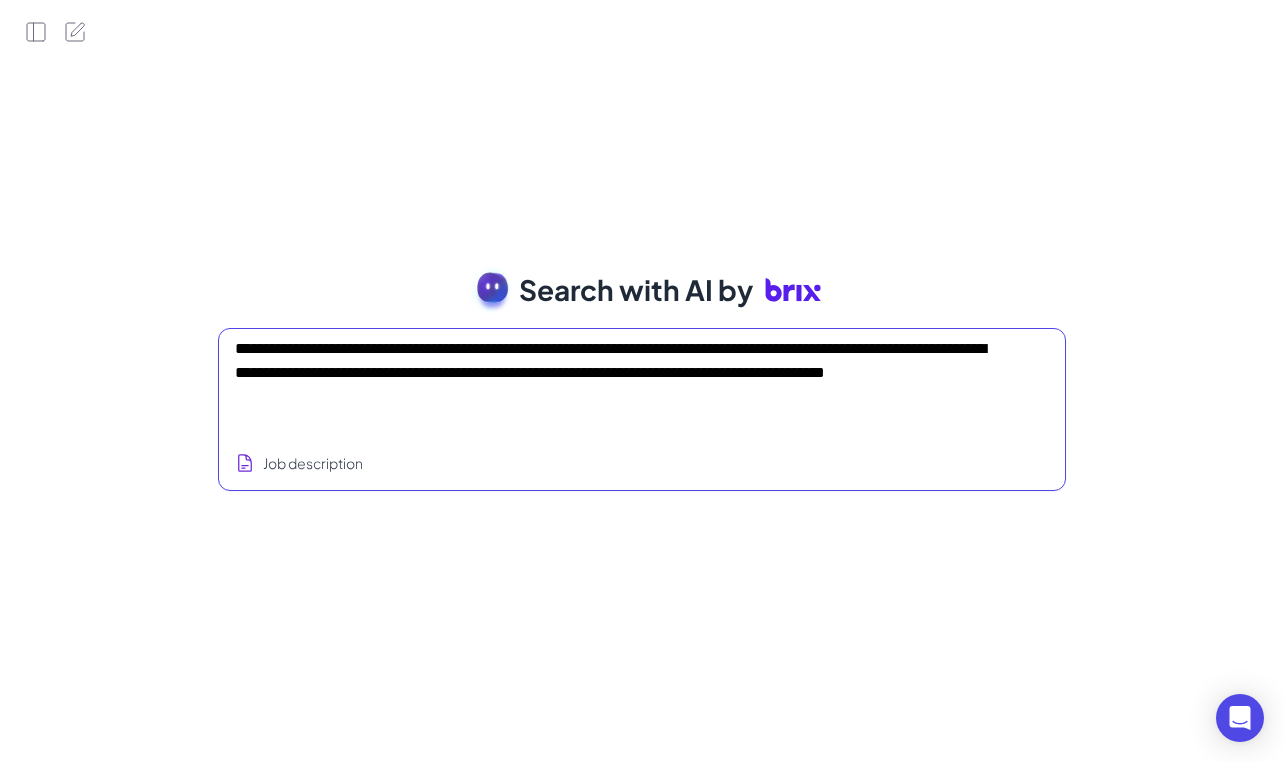 type on "**********" 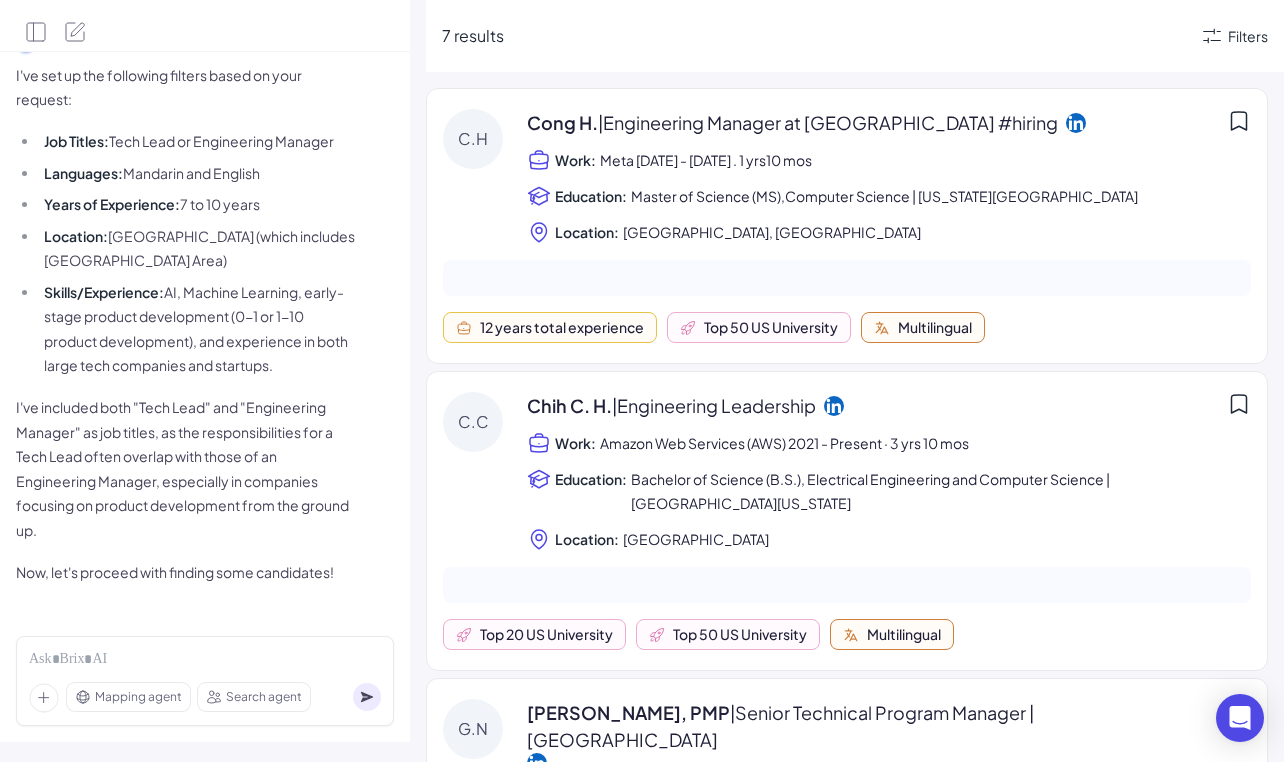 scroll, scrollTop: 0, scrollLeft: 0, axis: both 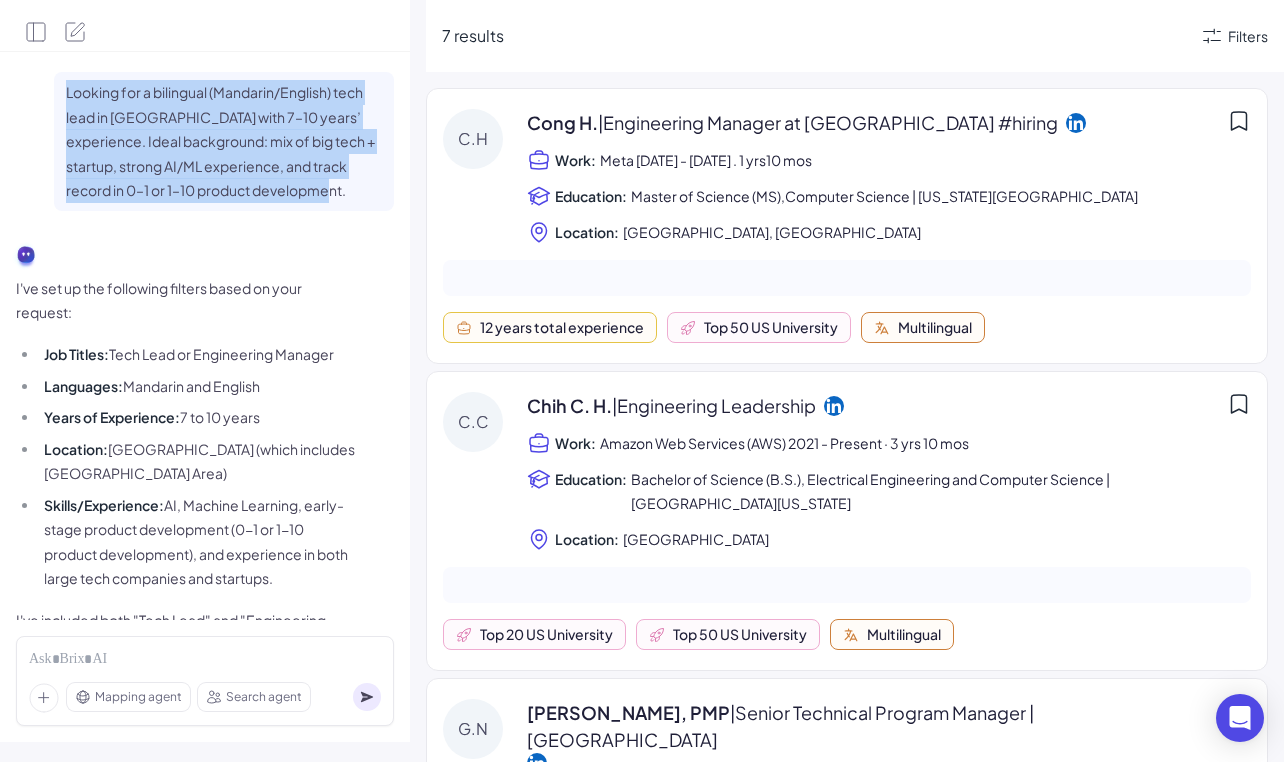 drag, startPoint x: 63, startPoint y: 100, endPoint x: 320, endPoint y: 209, distance: 279.15945 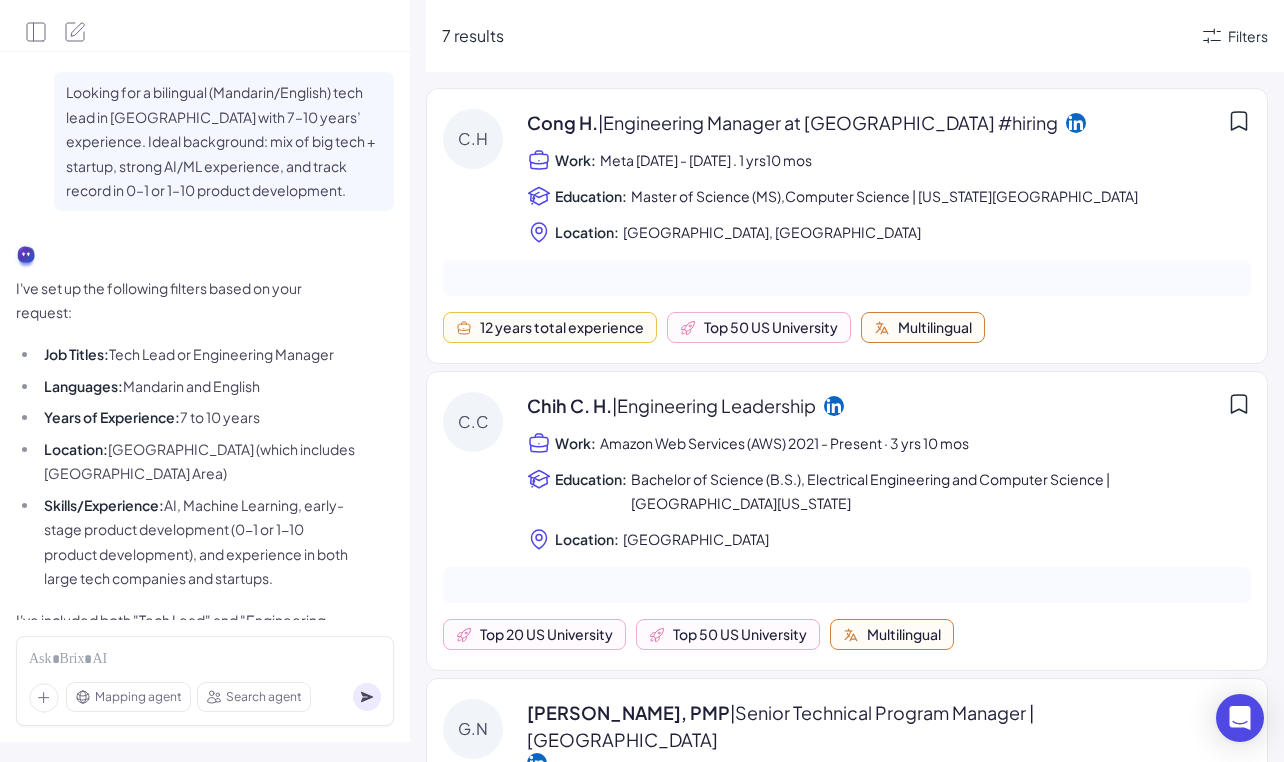 click on "Looking for a bilingual (Mandarin/English) tech lead in [GEOGRAPHIC_DATA] with 7–10 years’ experience. Ideal background: mix of big tech + startup, strong AI/ML experience, and track record in 0–1 or 1–10 product development." at bounding box center [224, 141] 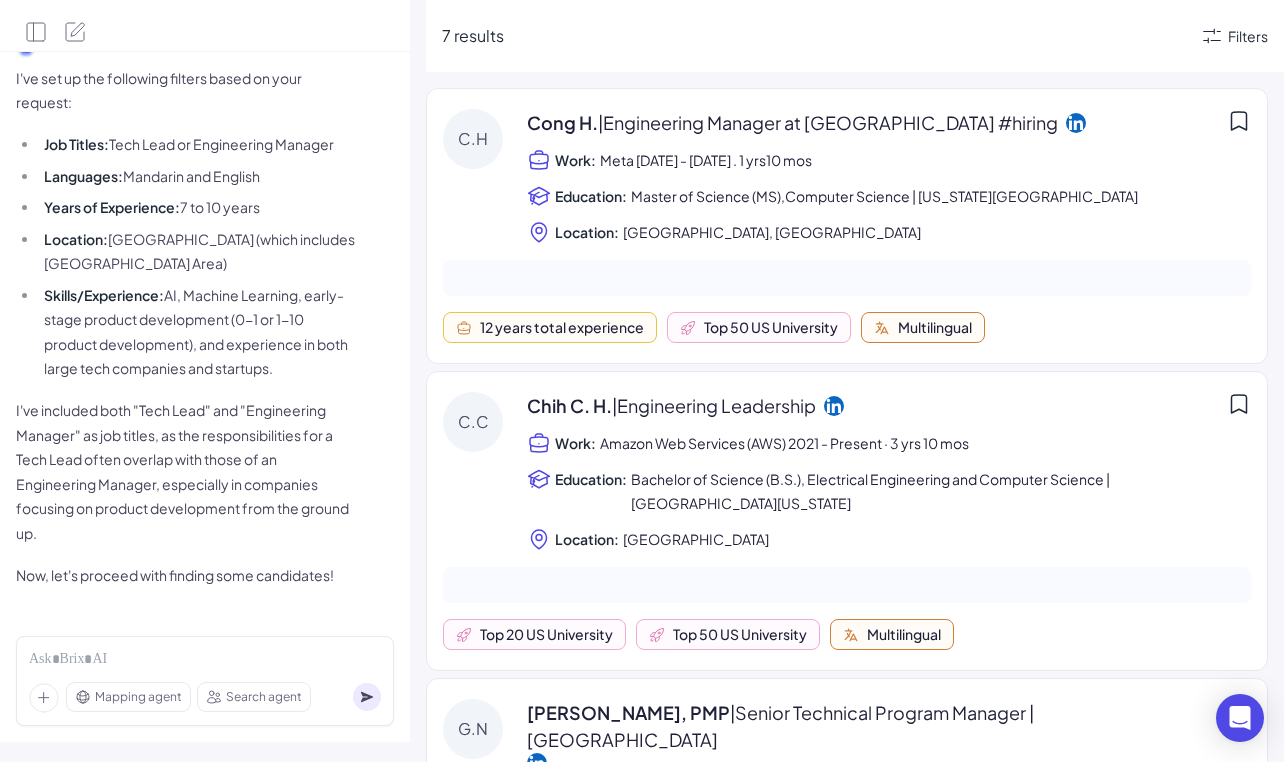scroll, scrollTop: 213, scrollLeft: 0, axis: vertical 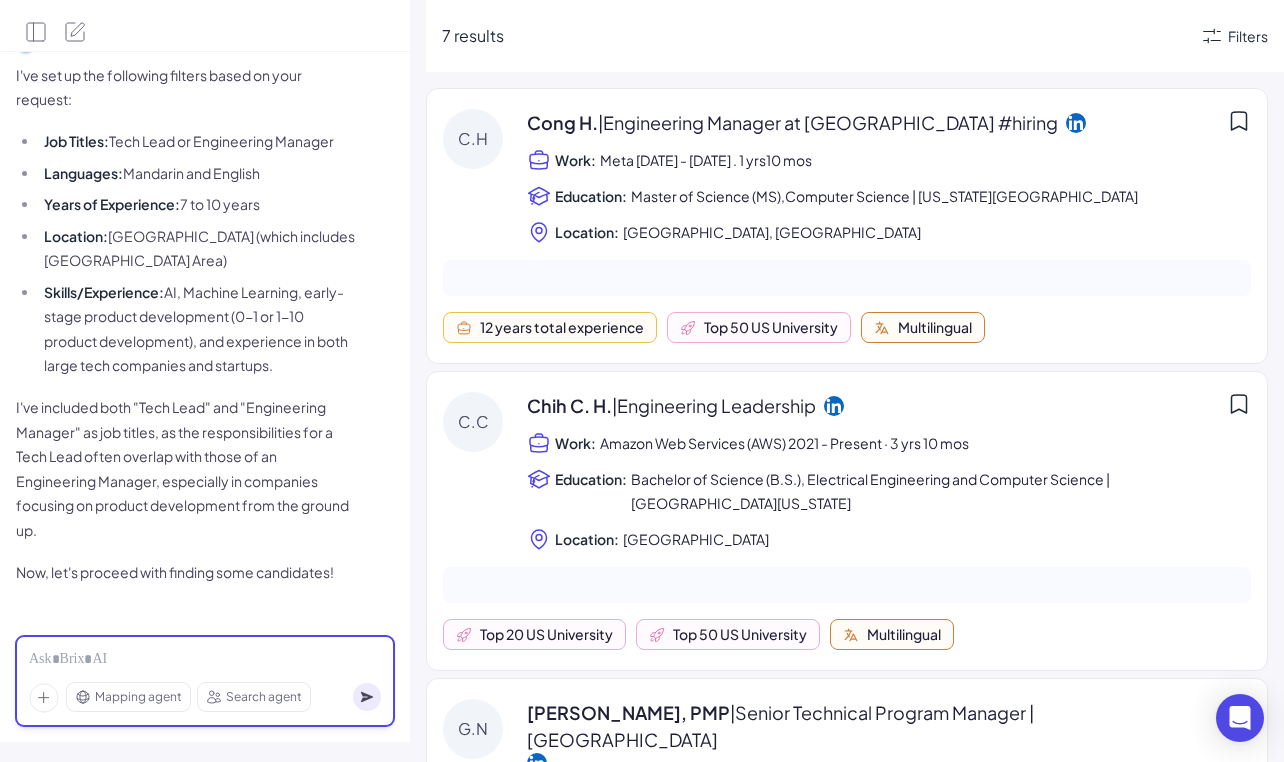 click at bounding box center (205, 660) 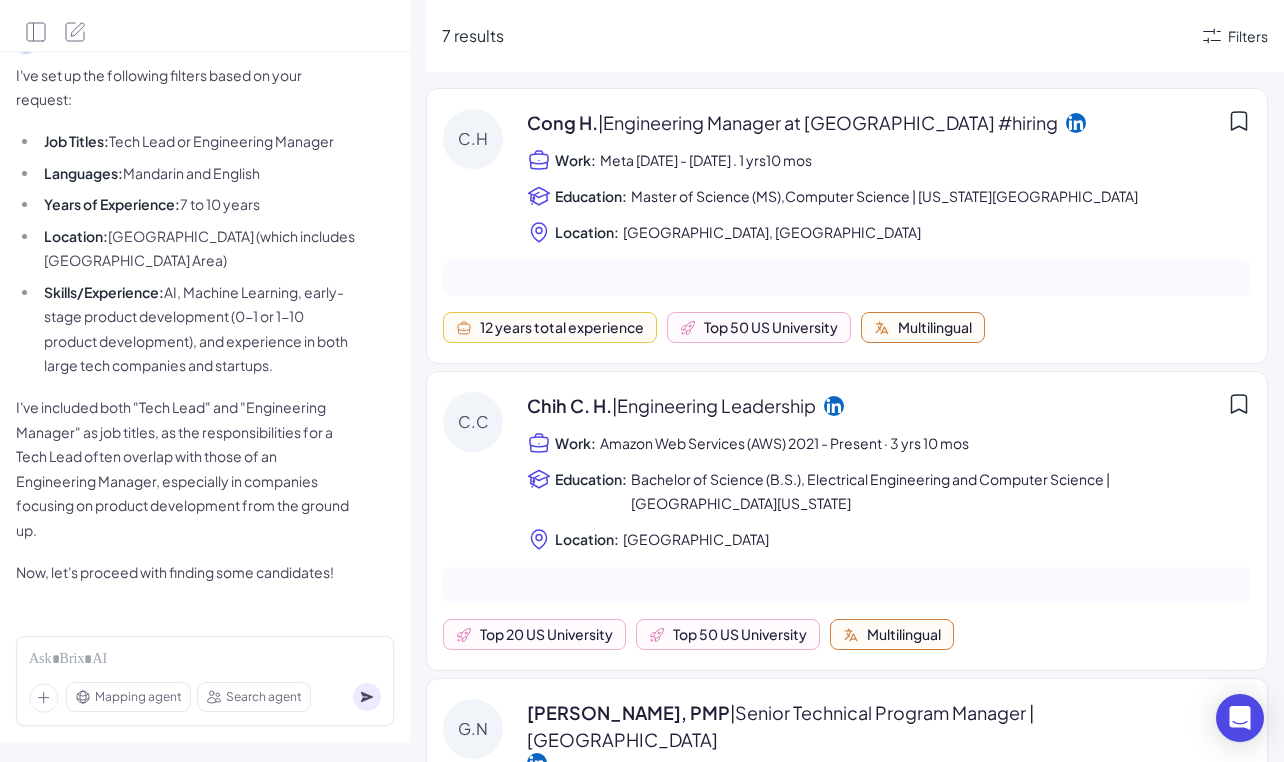 click on "Mapping agent" at bounding box center (138, 697) 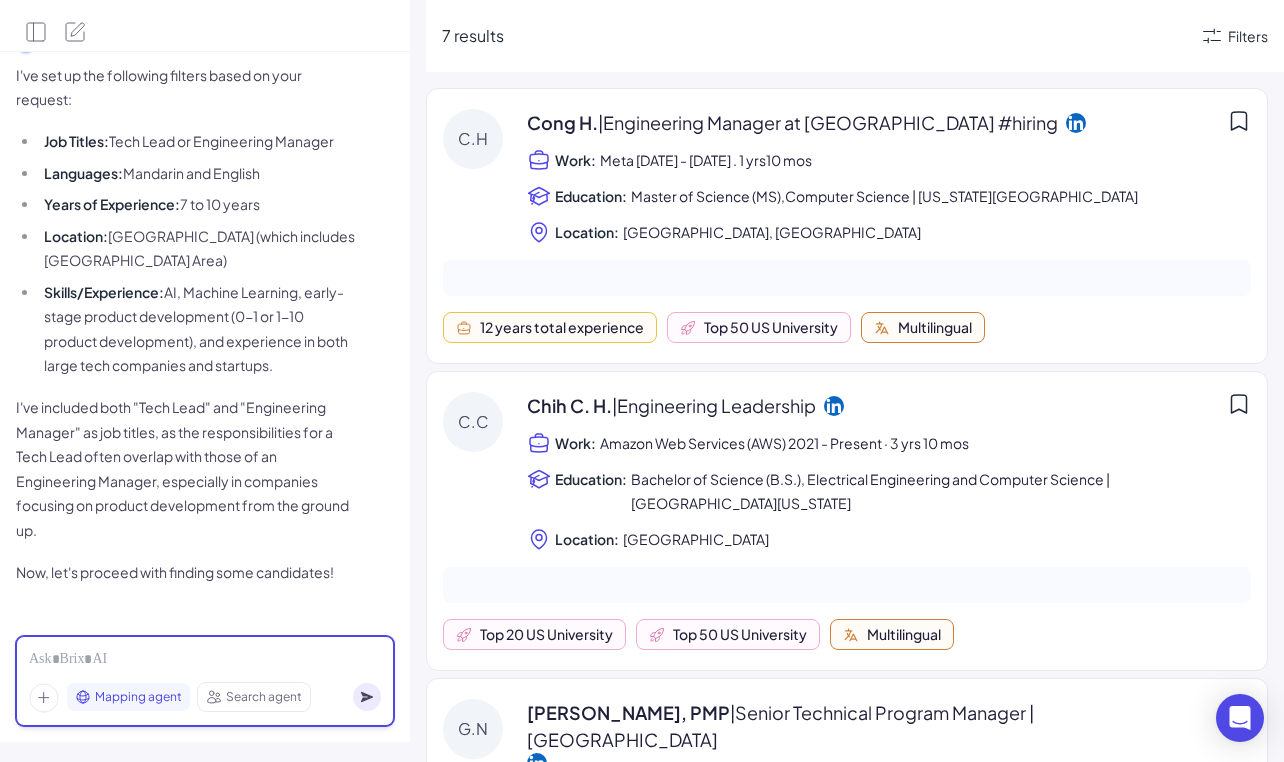 click at bounding box center [205, 660] 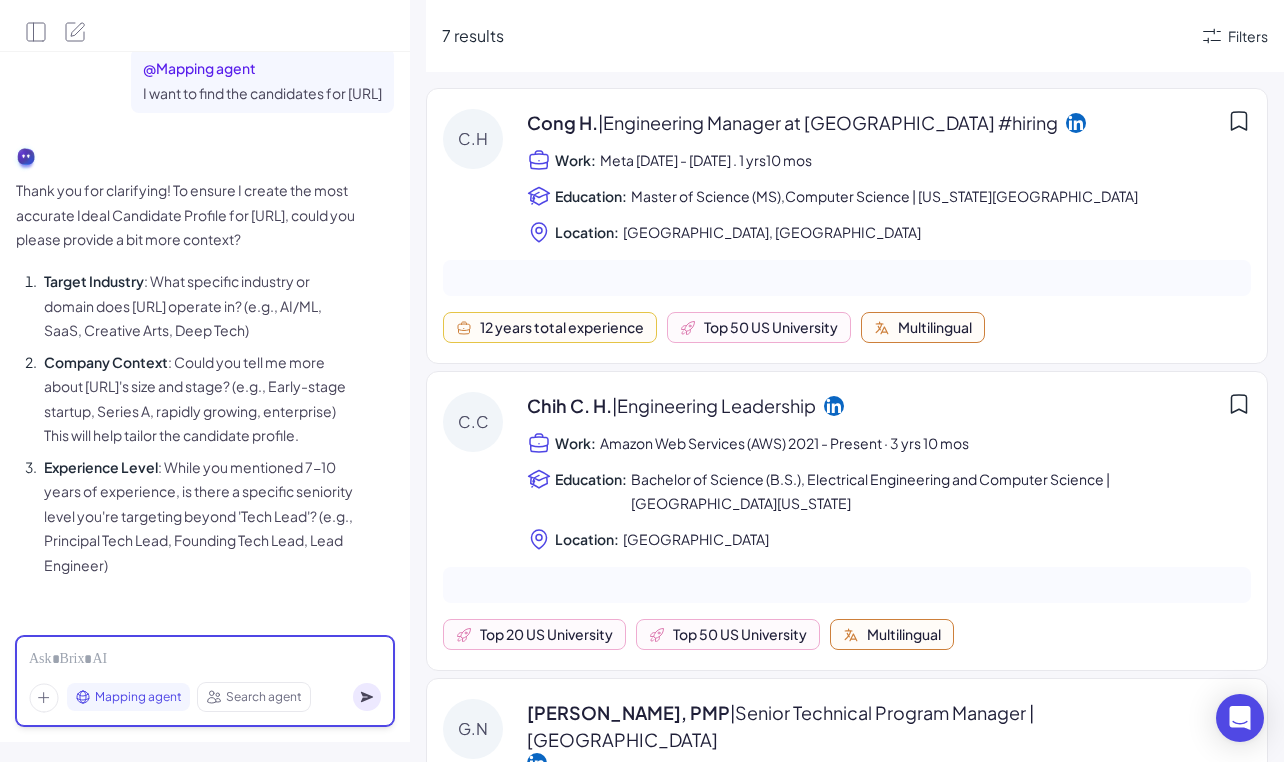 scroll, scrollTop: 799, scrollLeft: 0, axis: vertical 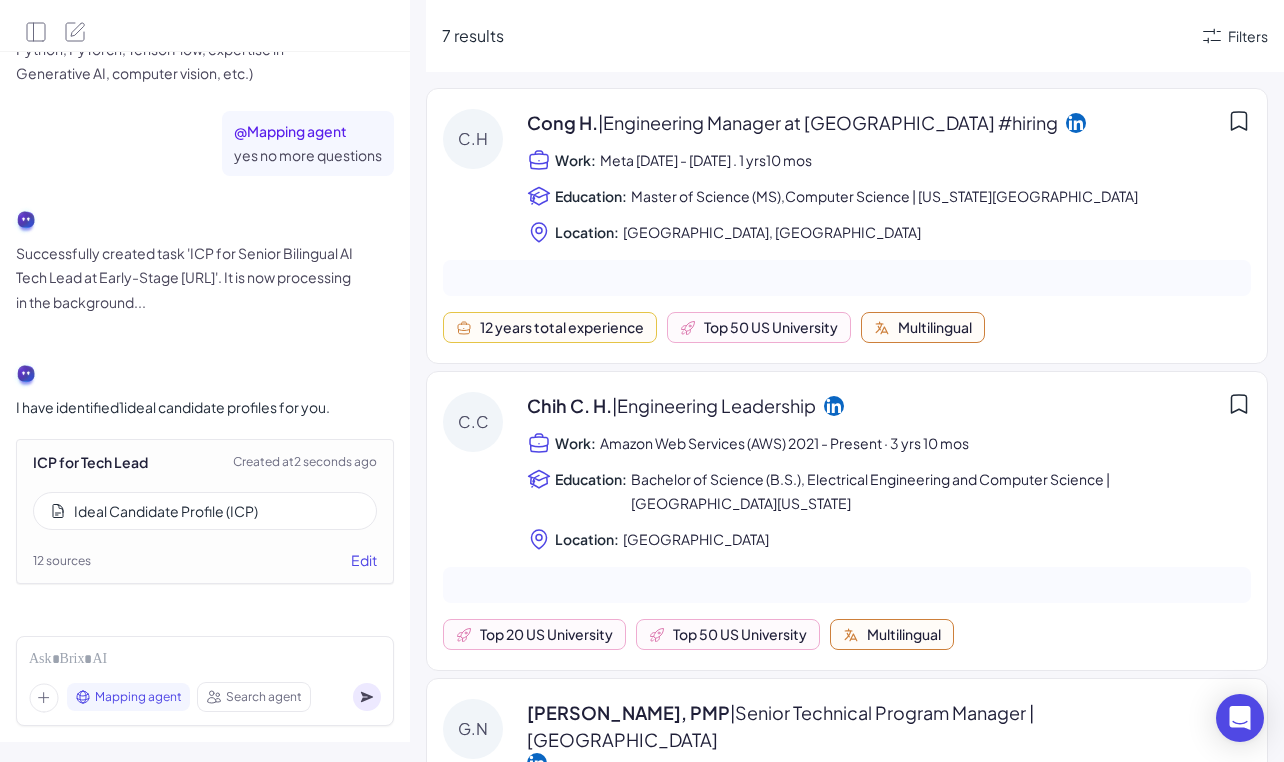 click on "Ideal Candidate Profile (ICP)" at bounding box center (166, 511) 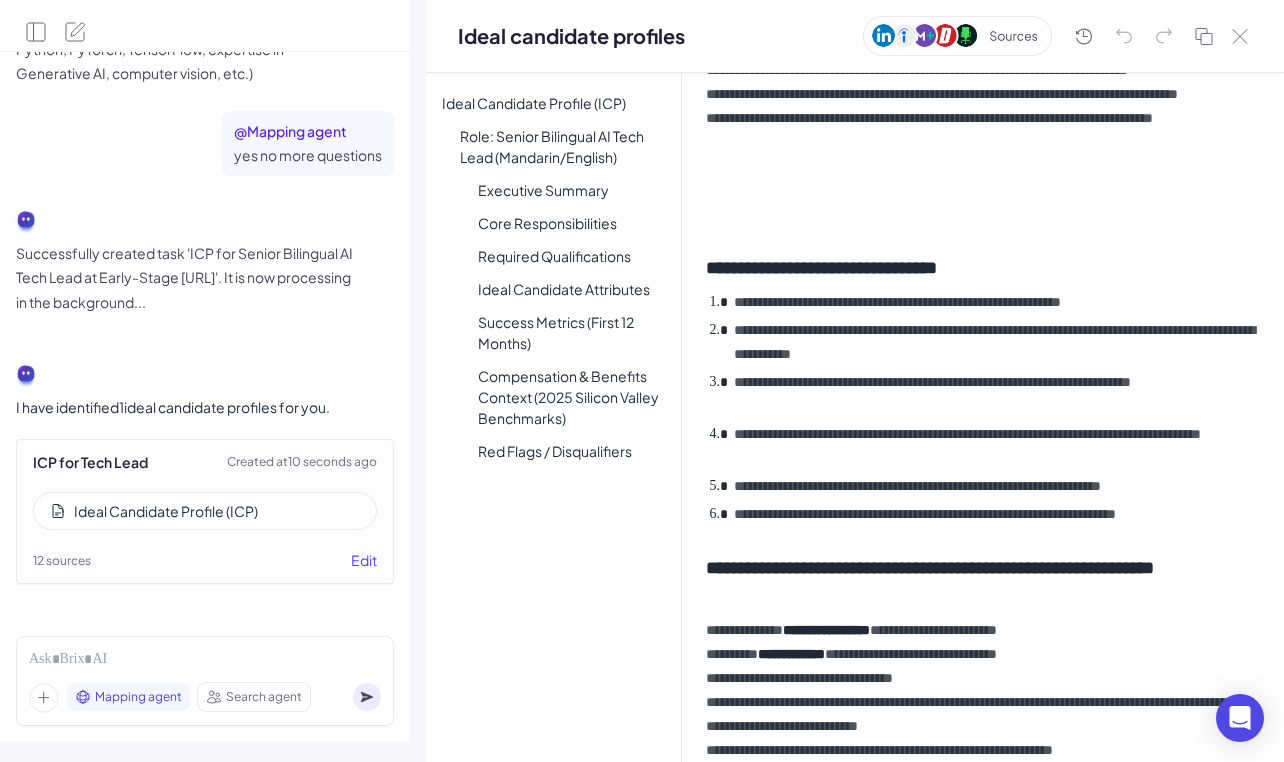 scroll, scrollTop: 2104, scrollLeft: 0, axis: vertical 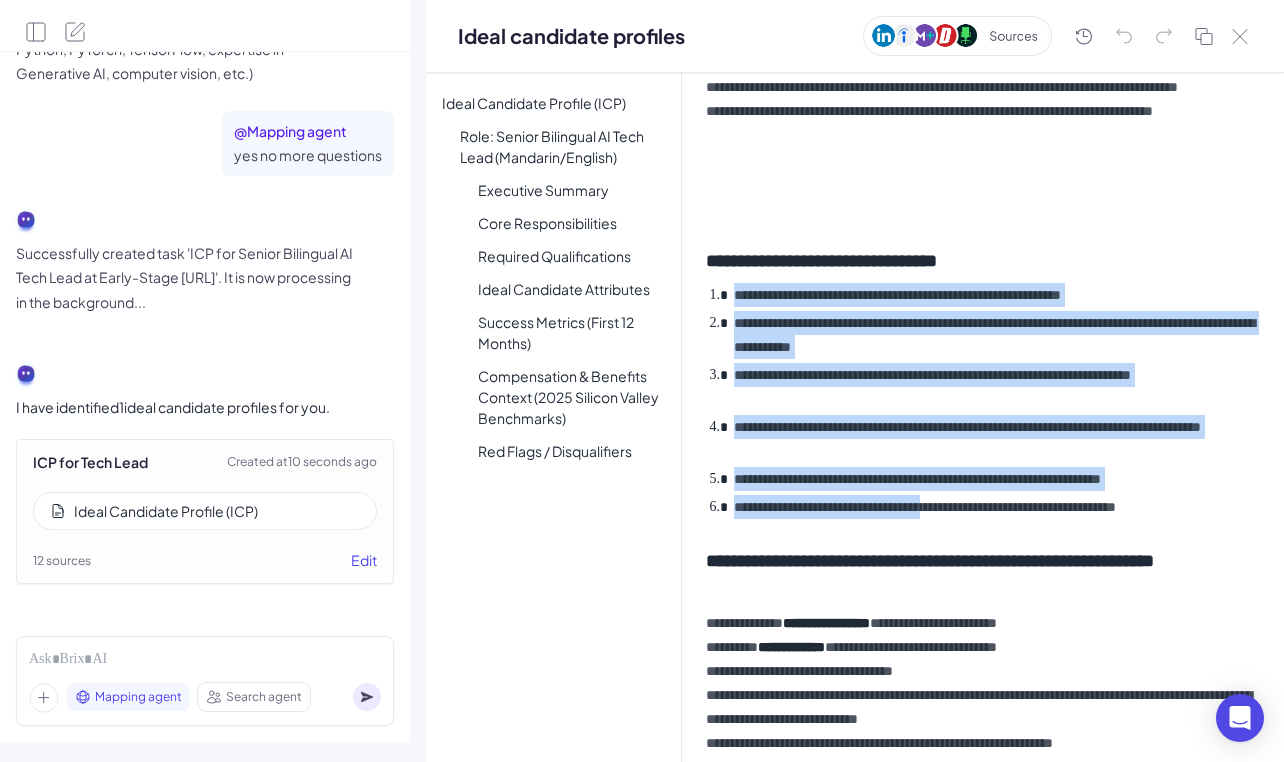 drag, startPoint x: 721, startPoint y: 294, endPoint x: 980, endPoint y: 521, distance: 344.39804 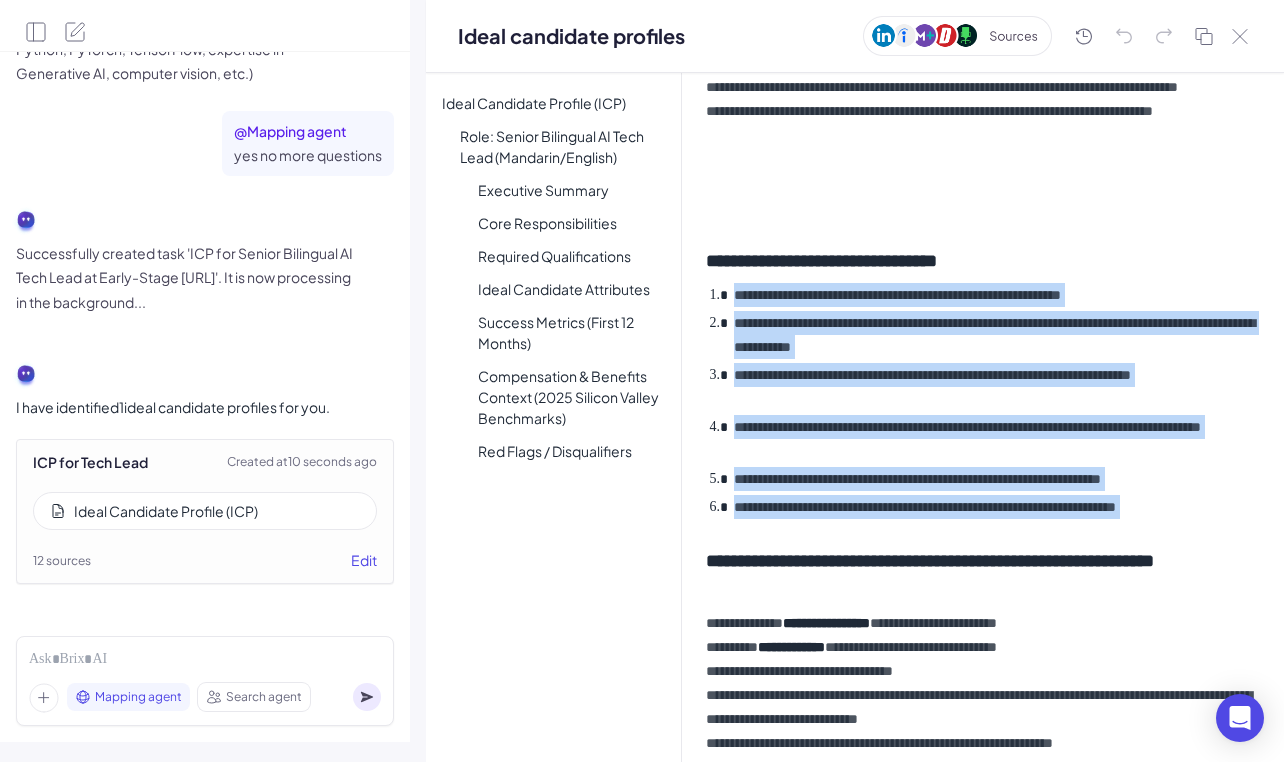 scroll, scrollTop: 2251, scrollLeft: 0, axis: vertical 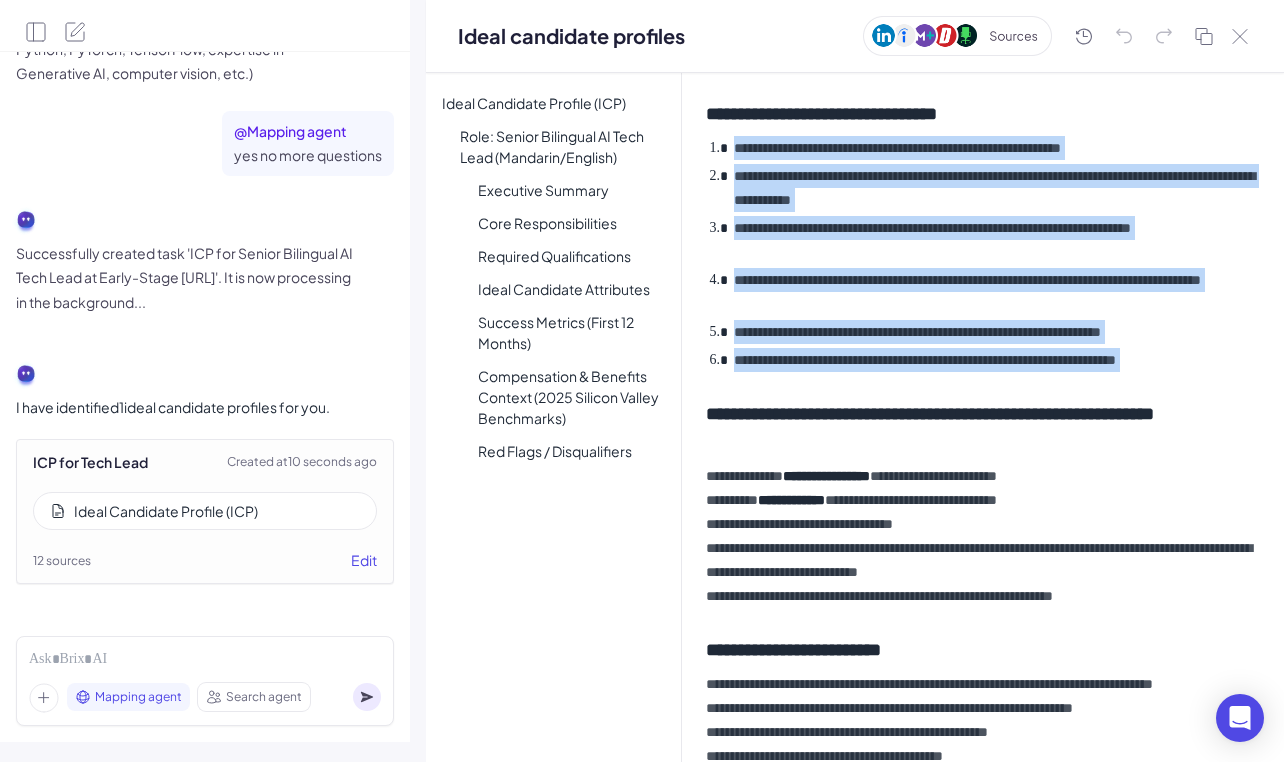 click on "**********" at bounding box center [983, 536] 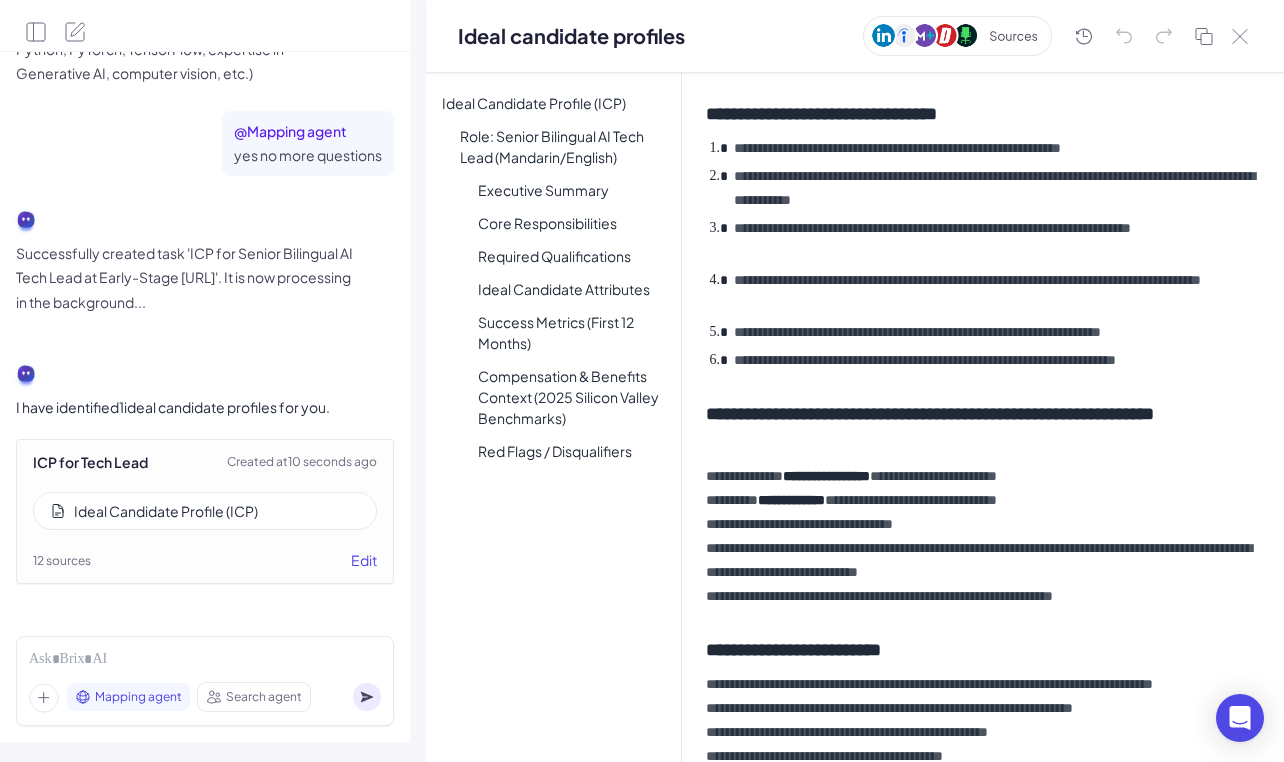 click on "**********" at bounding box center (983, 536) 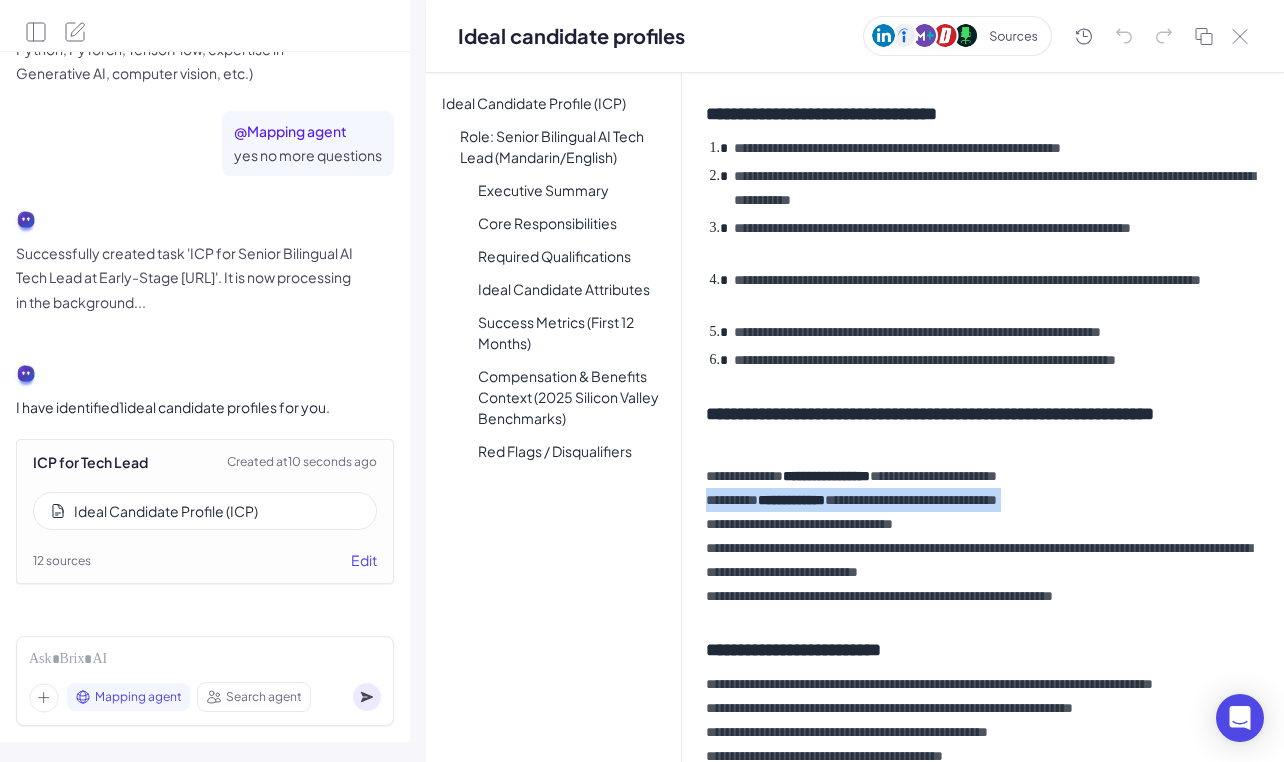 click on "**********" at bounding box center (983, 536) 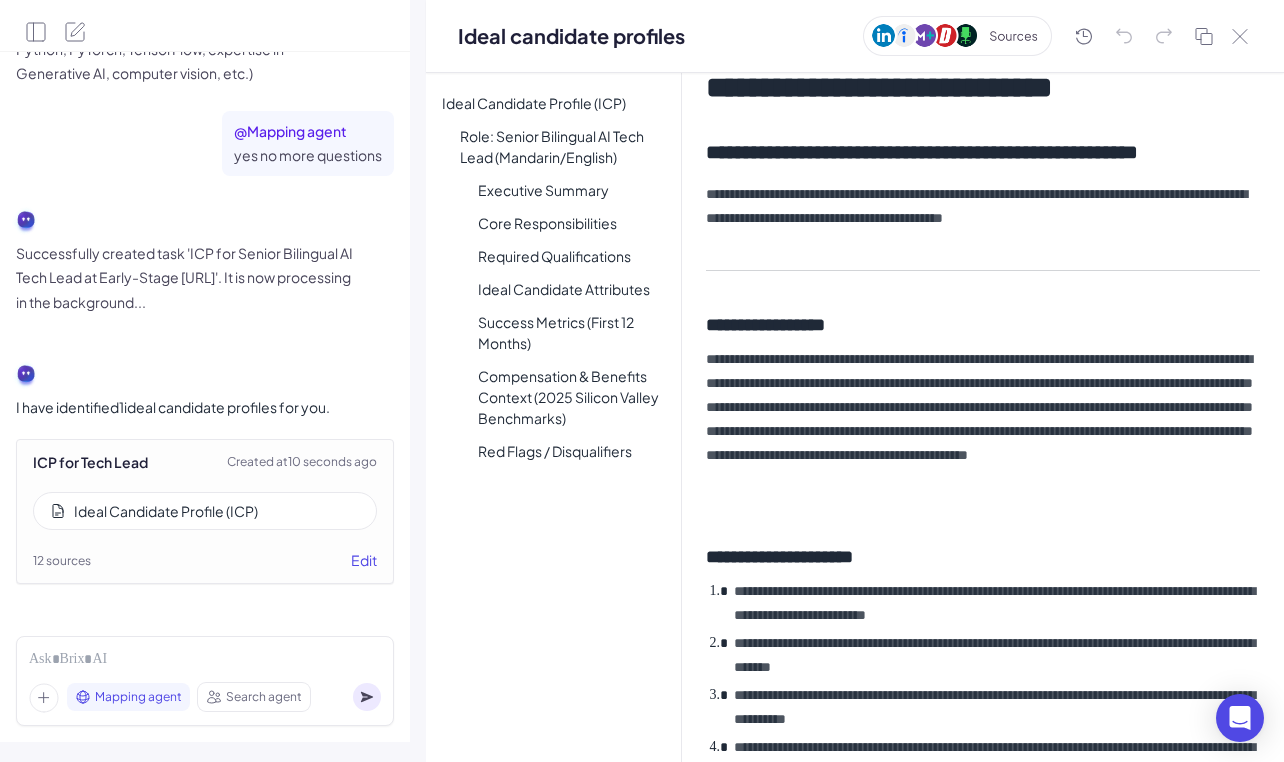 scroll, scrollTop: 0, scrollLeft: 0, axis: both 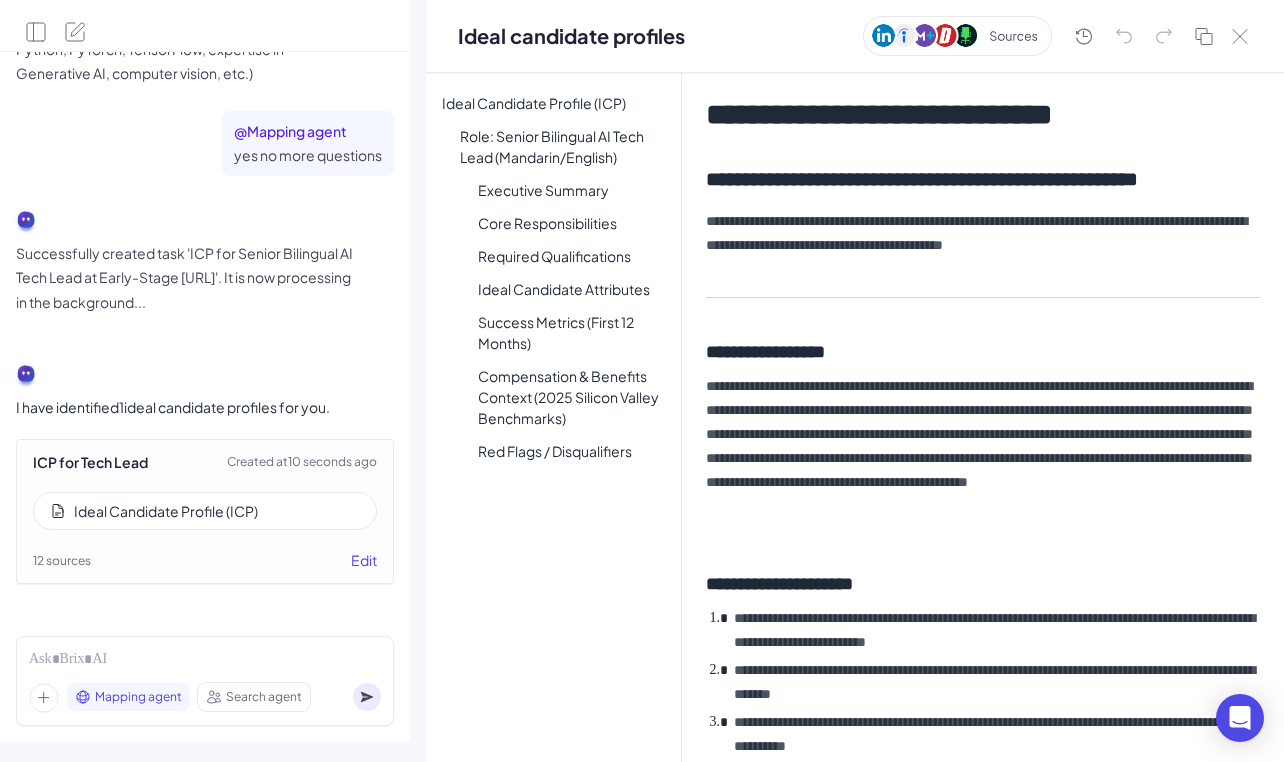 click on "**********" at bounding box center (983, 458) 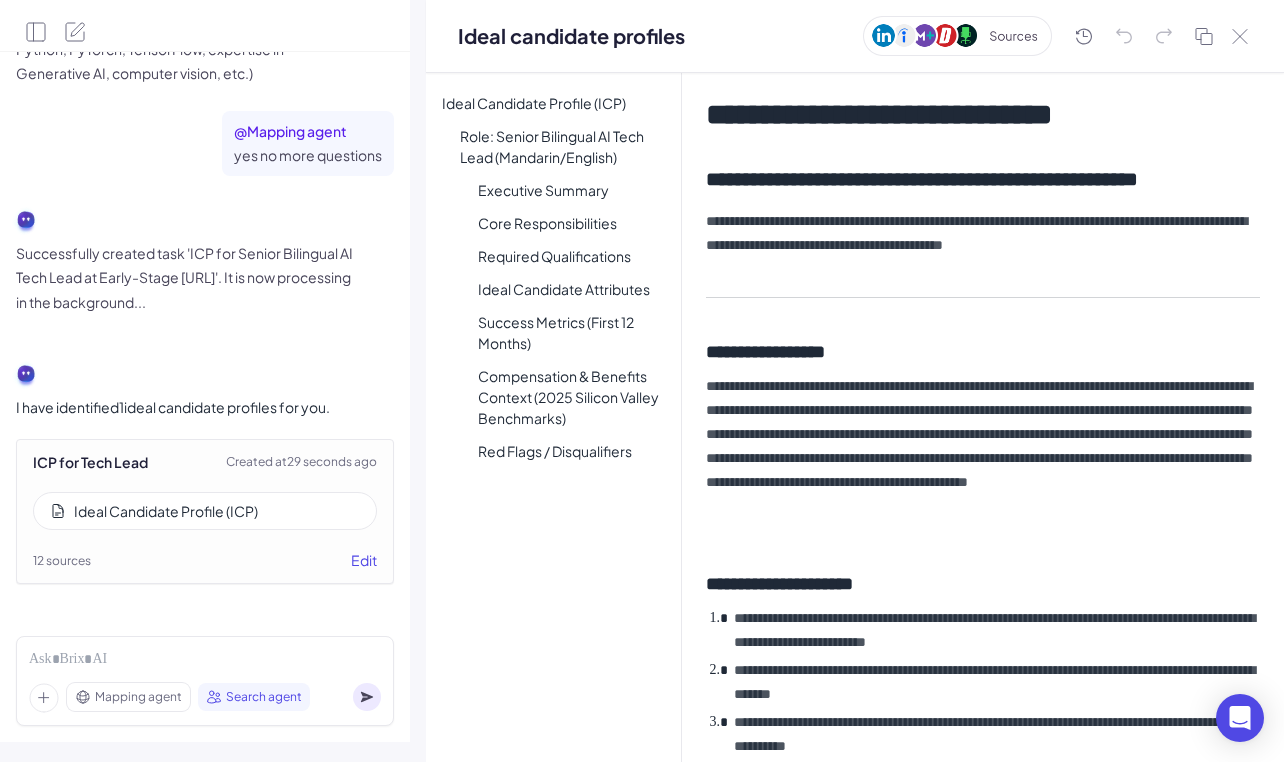 click on "Mapping agent Search agent" at bounding box center (205, 681) 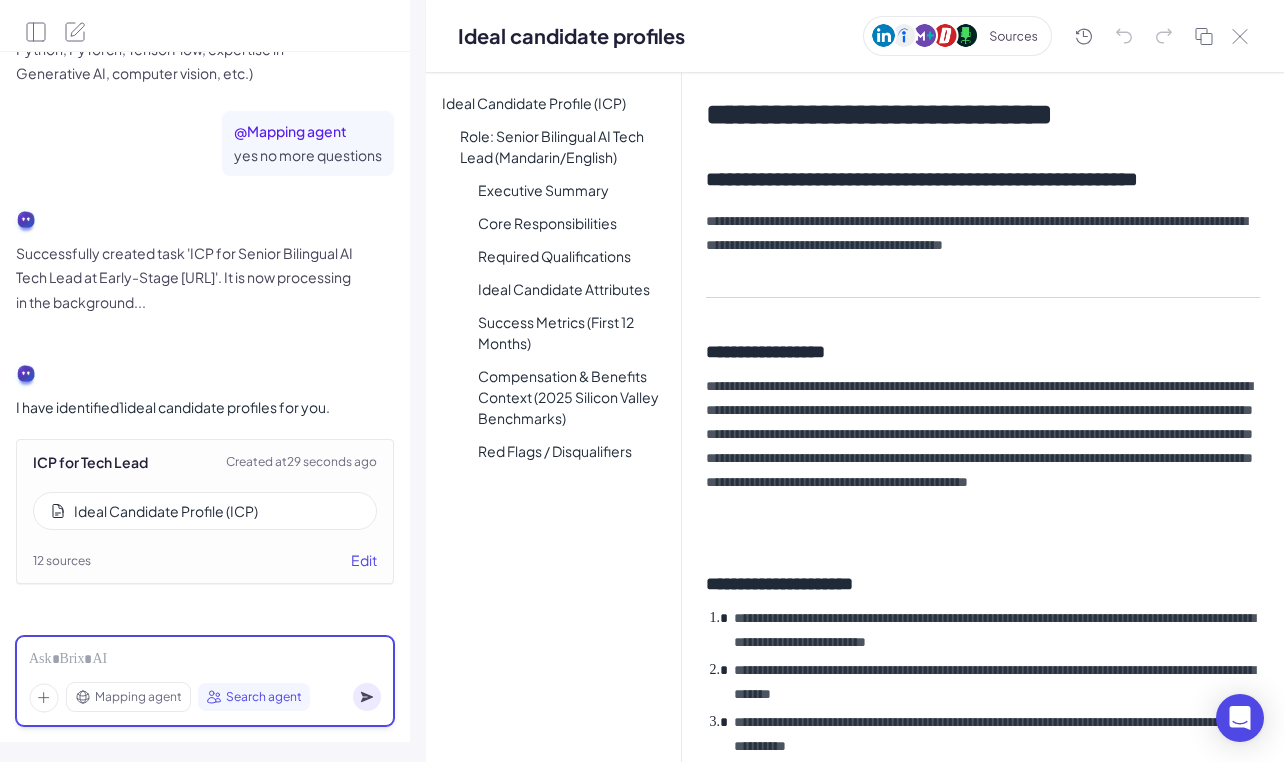 click at bounding box center [205, 660] 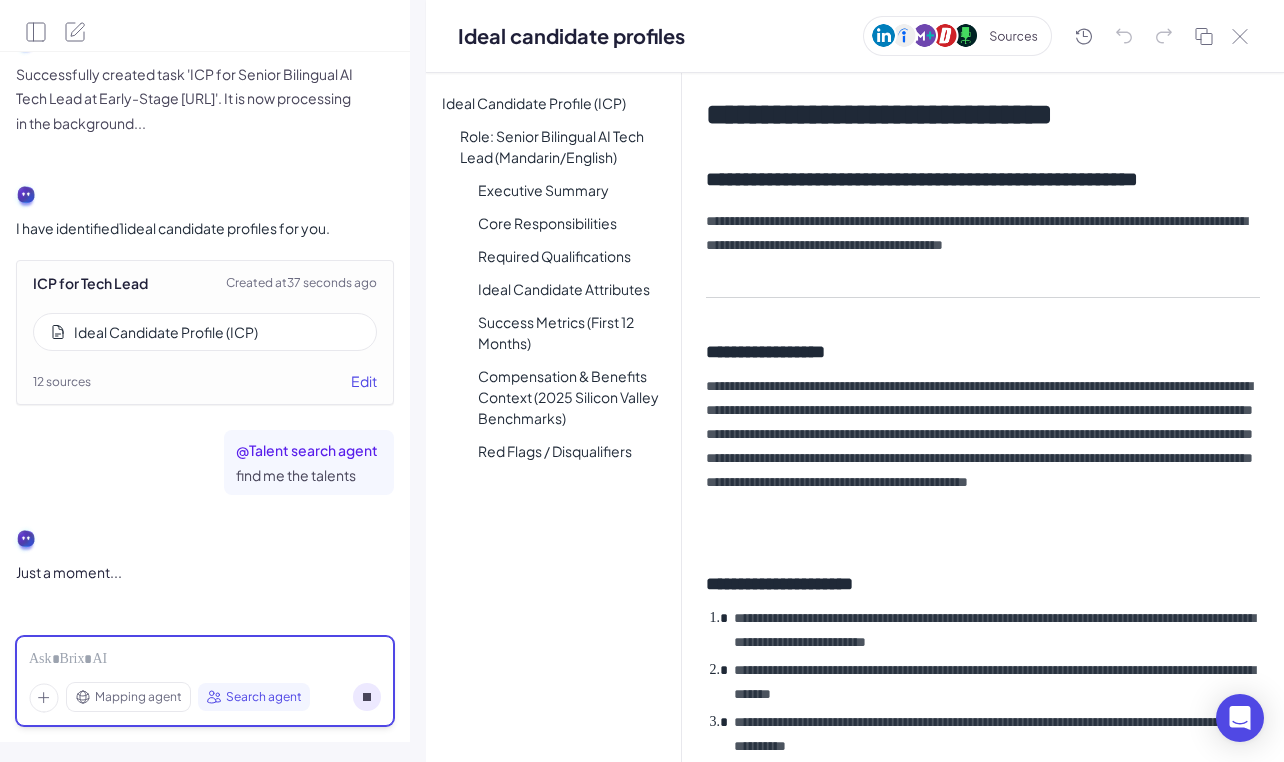 scroll, scrollTop: 2025, scrollLeft: 0, axis: vertical 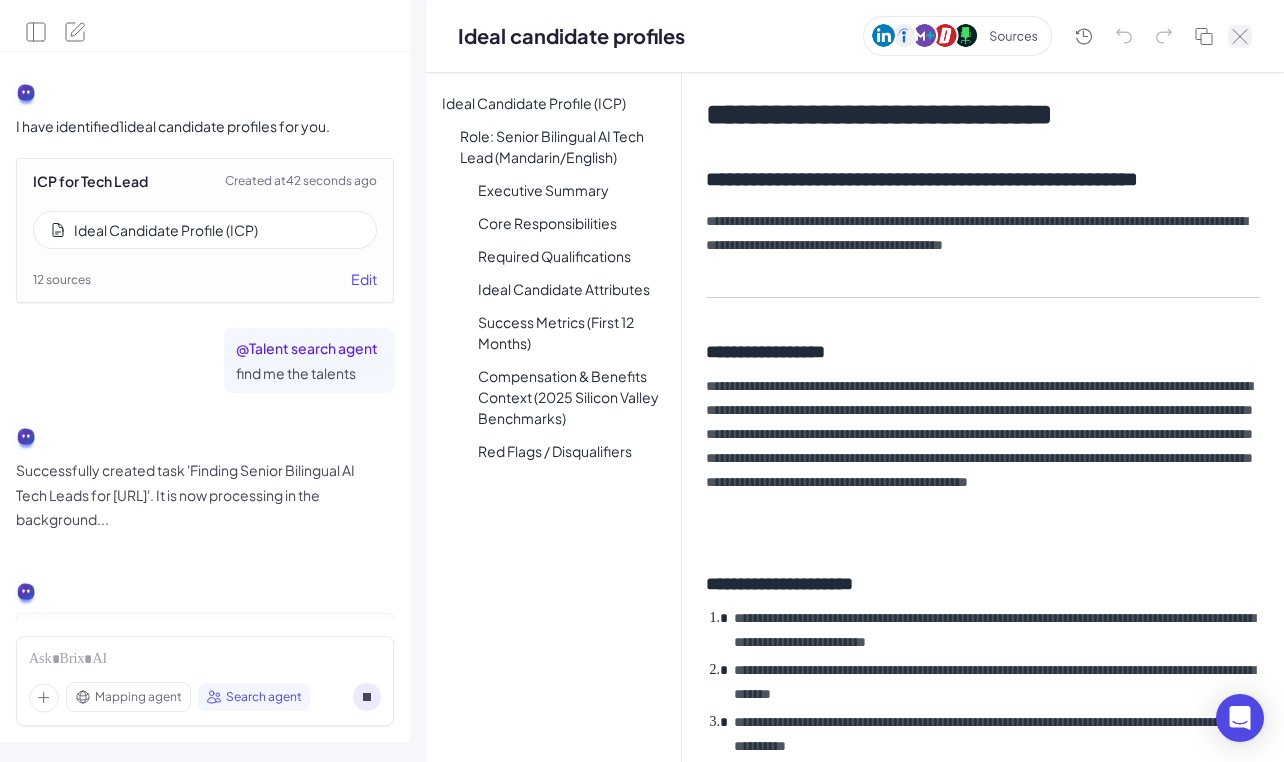click 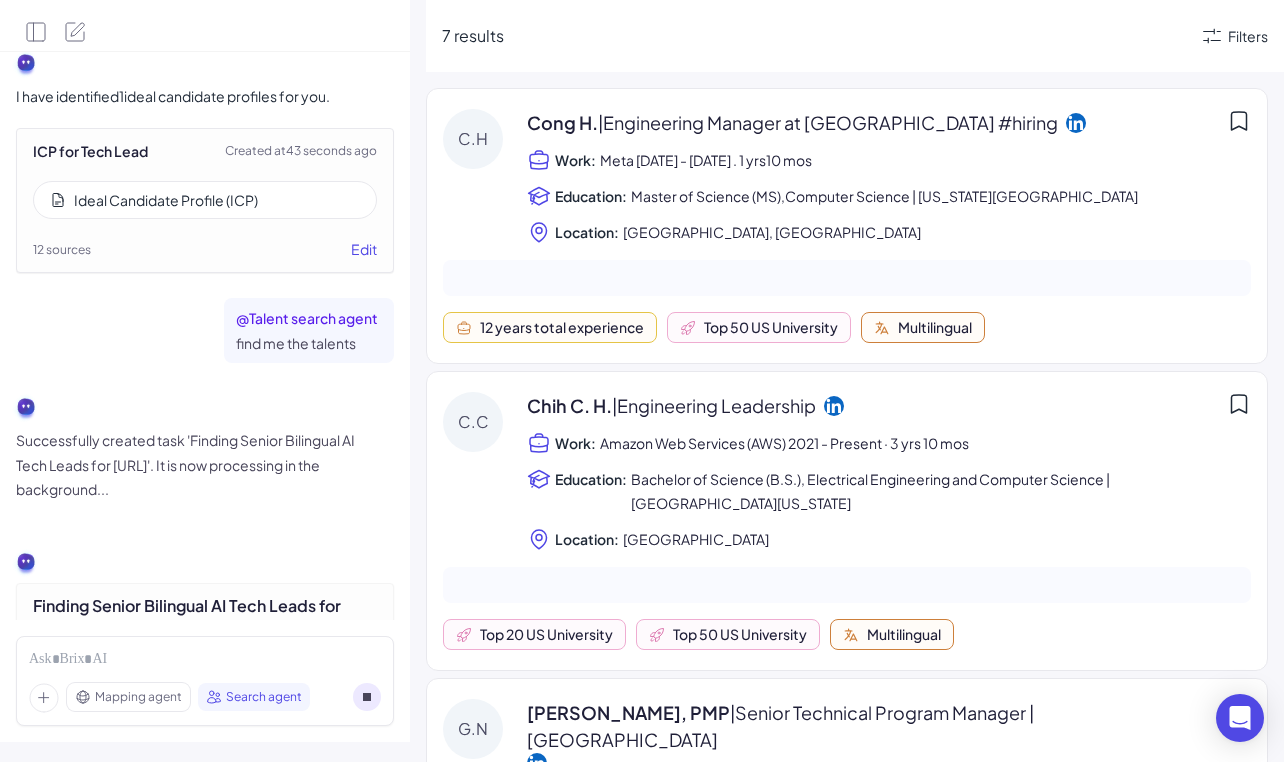 scroll, scrollTop: 2068, scrollLeft: 0, axis: vertical 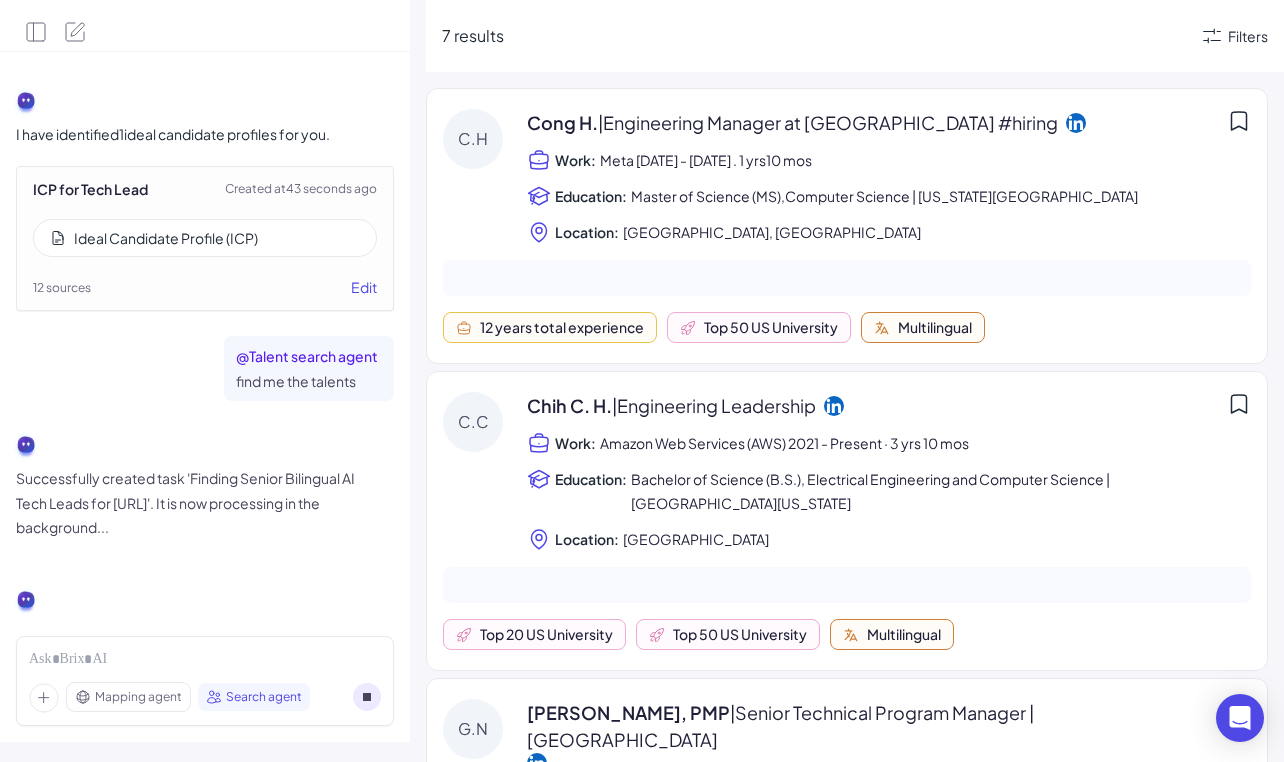 click on "Ideal Candidate Profile (ICP)" at bounding box center [166, 238] 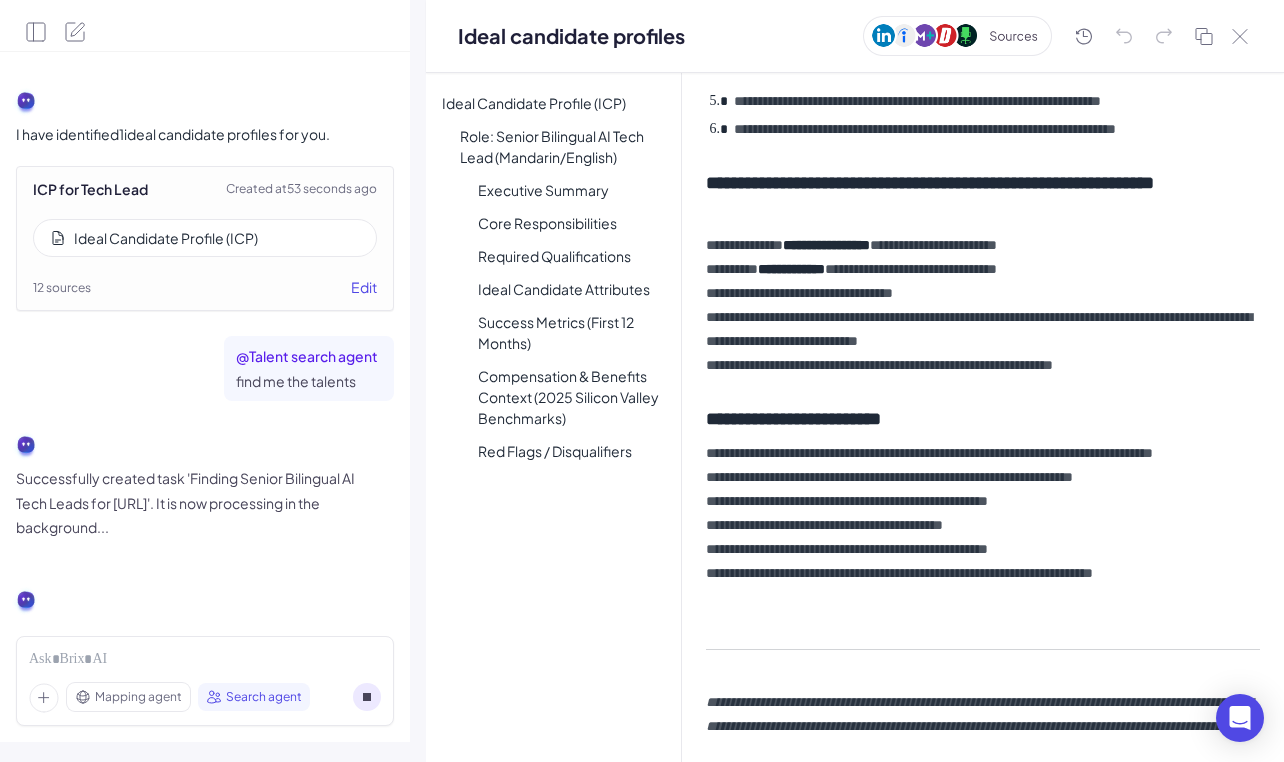 scroll, scrollTop: 2506, scrollLeft: 0, axis: vertical 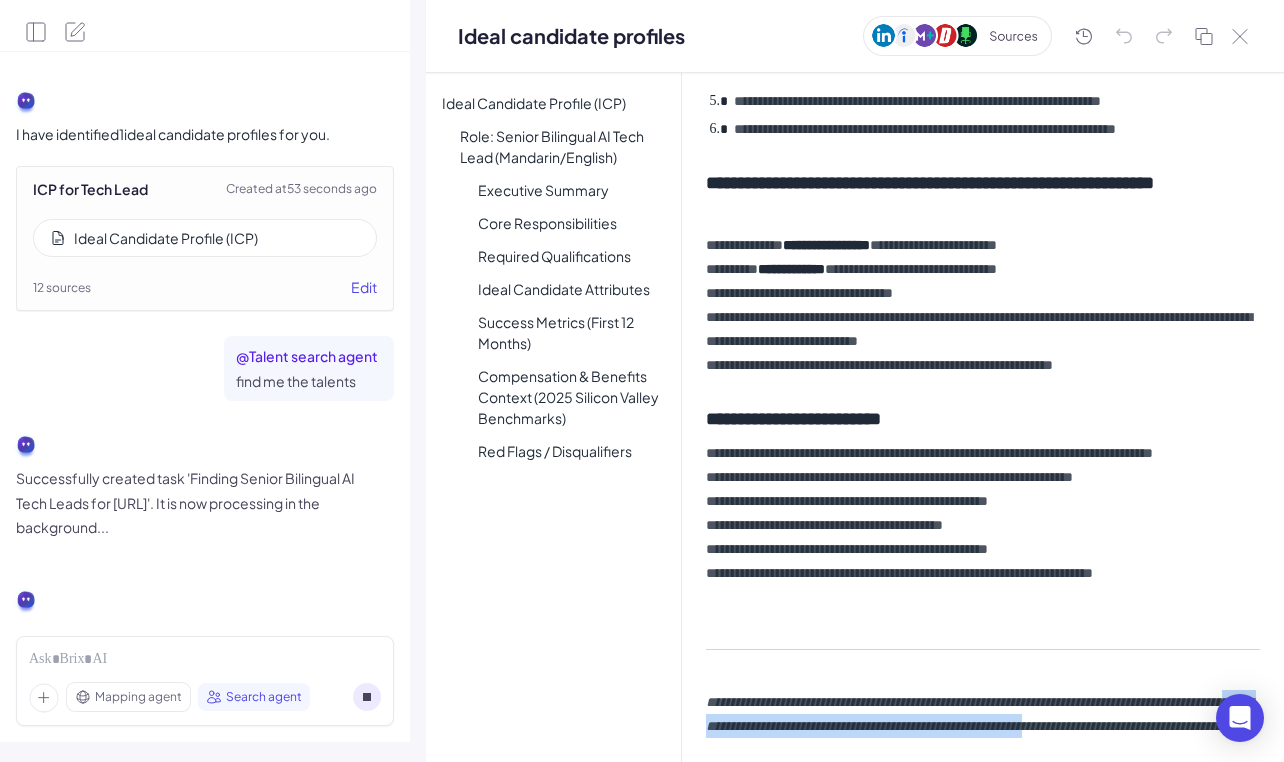 drag, startPoint x: 857, startPoint y: 716, endPoint x: 947, endPoint y: 713, distance: 90.04999 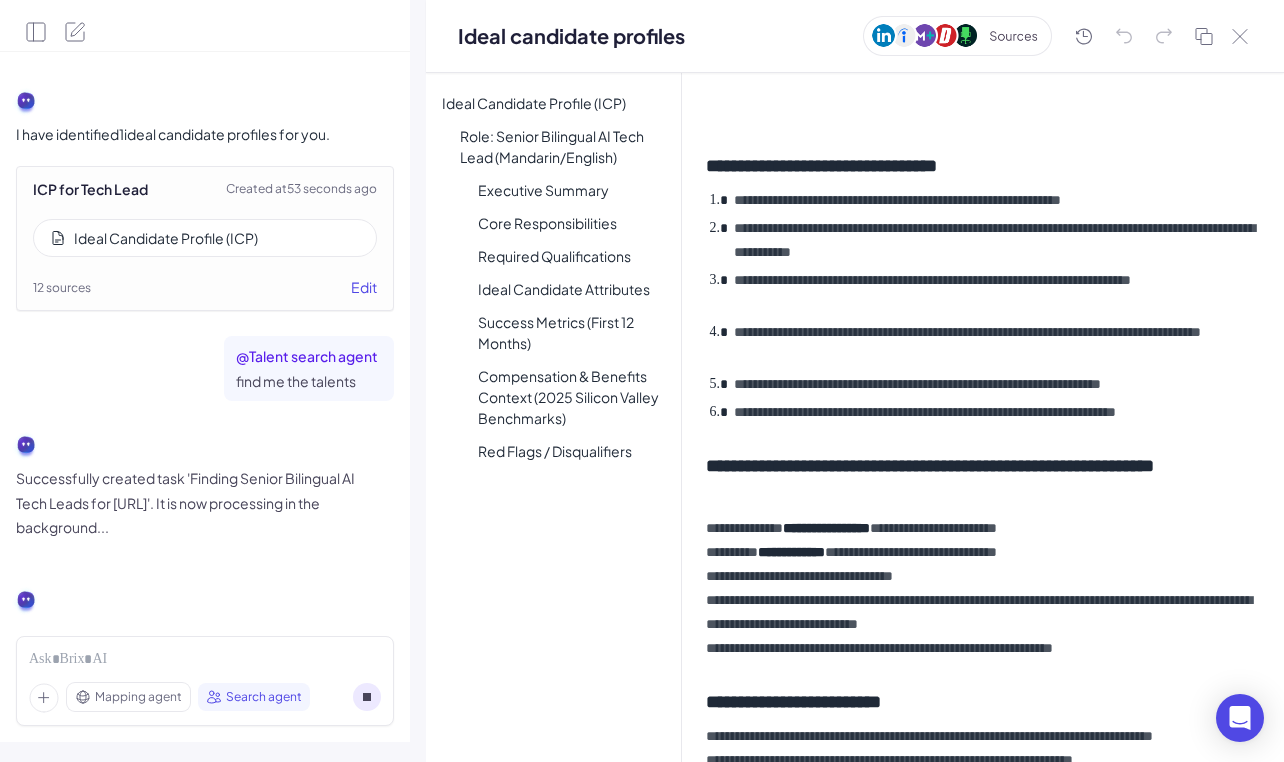 scroll, scrollTop: 2506, scrollLeft: 0, axis: vertical 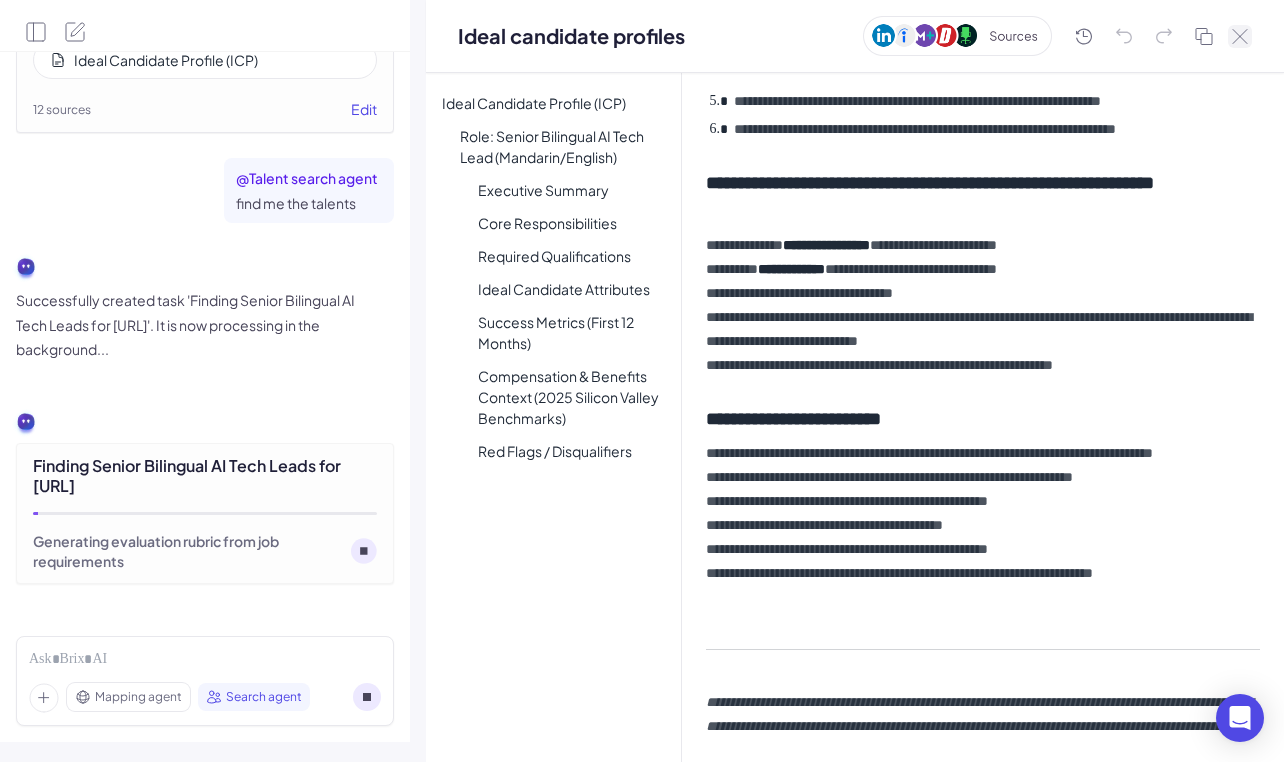 click 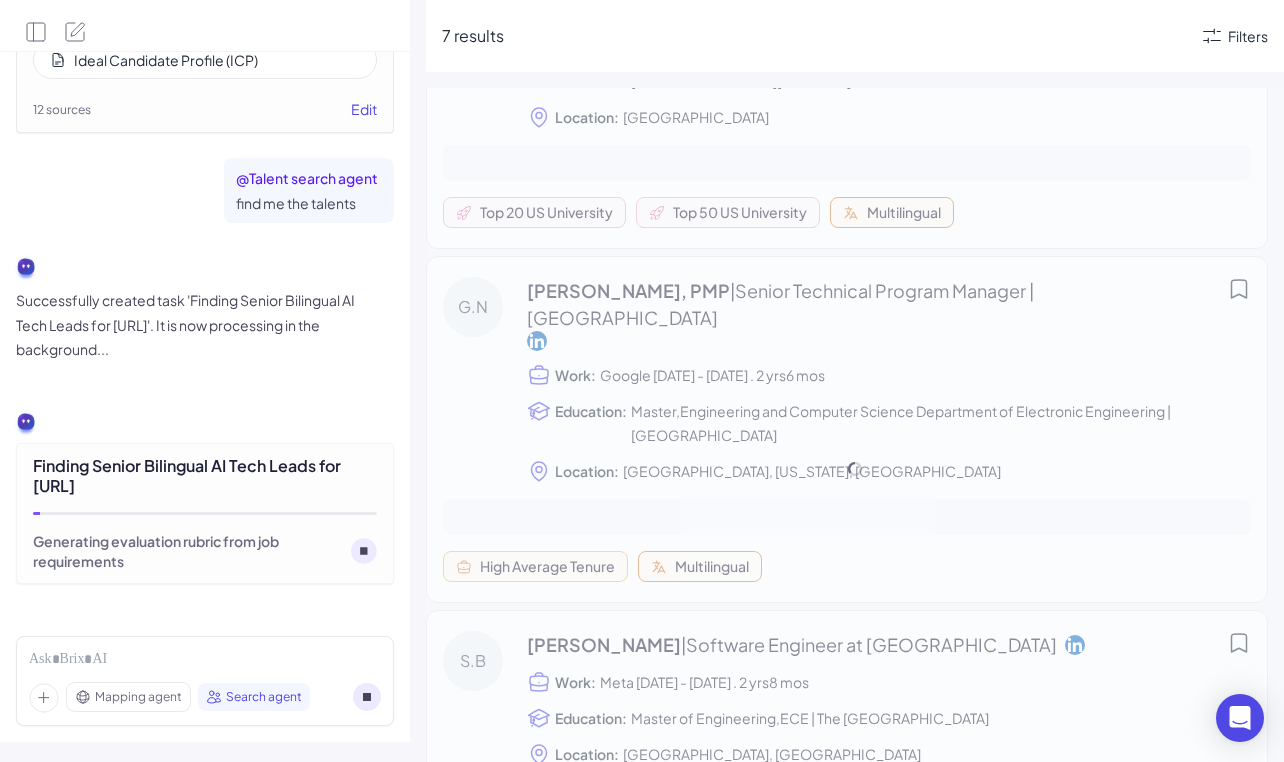 scroll, scrollTop: 595, scrollLeft: 0, axis: vertical 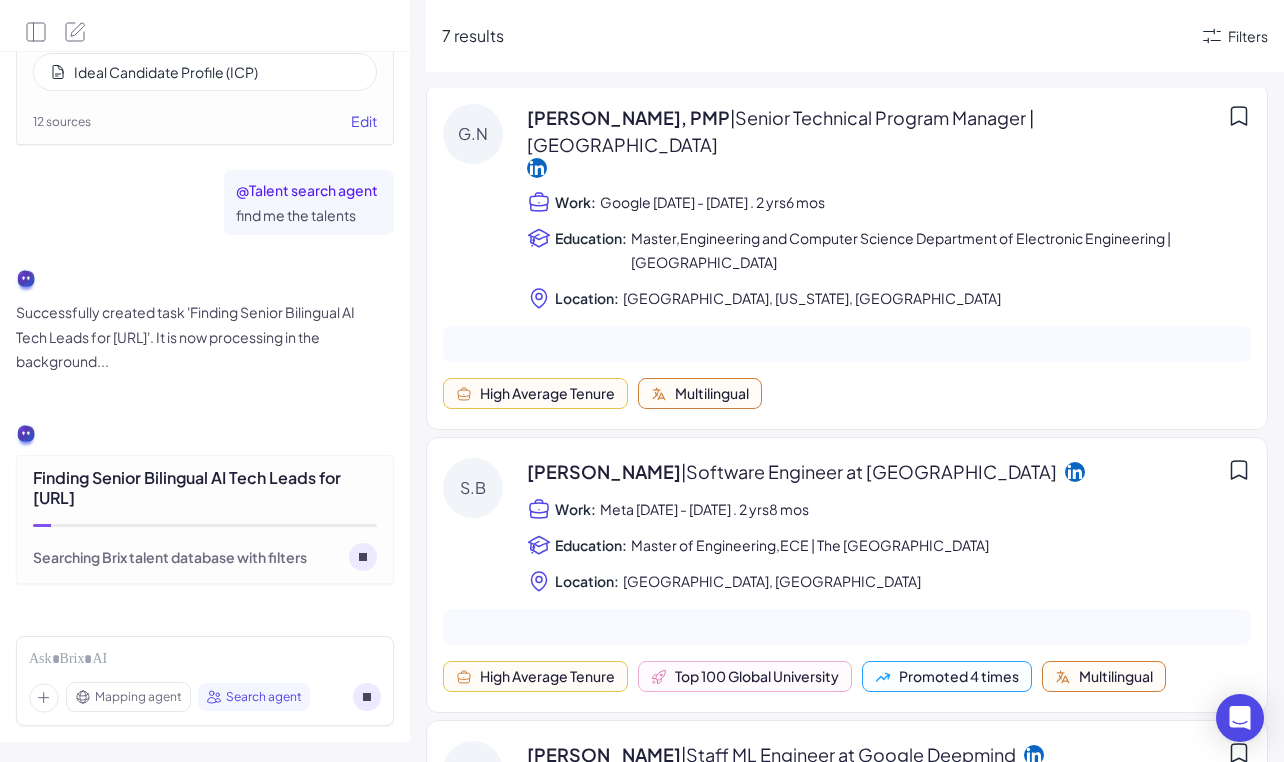 click 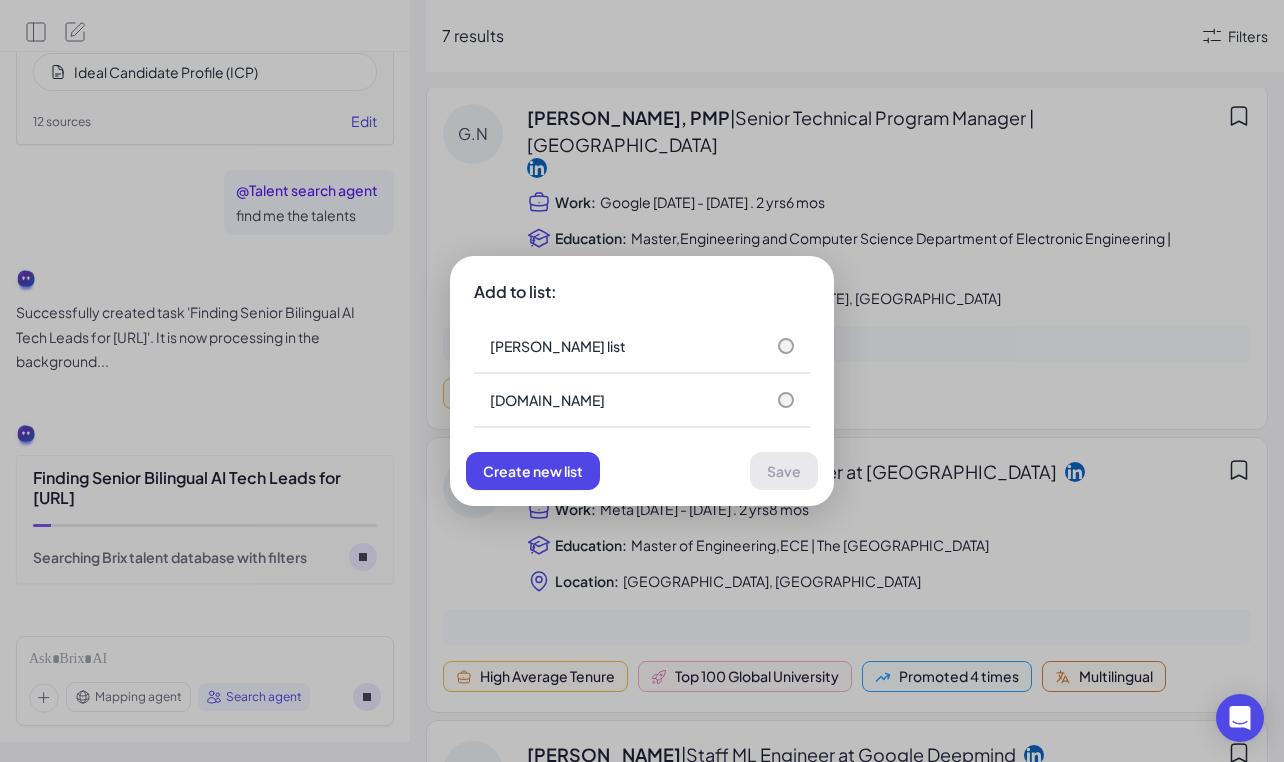 click on "Add to list: [PERSON_NAME] list [DOMAIN_NAME] Create new list Save" at bounding box center (642, 381) 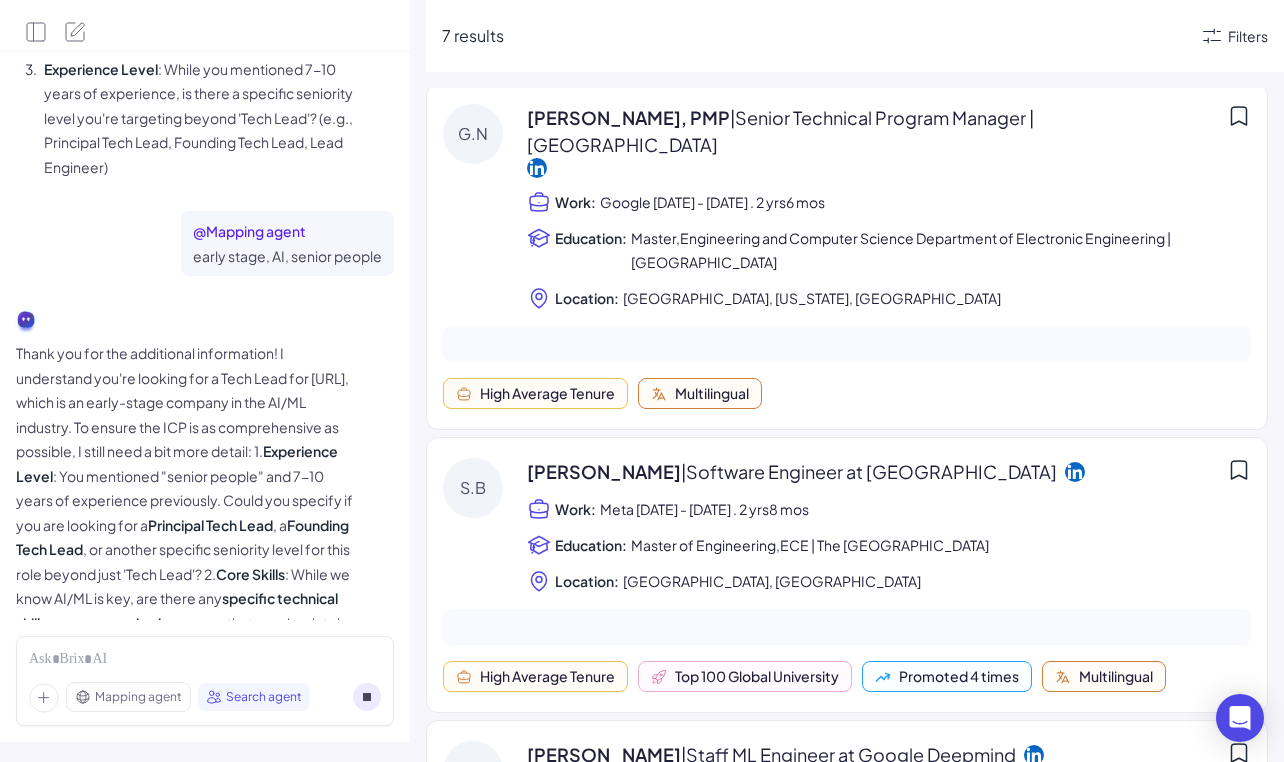 scroll, scrollTop: 646, scrollLeft: 0, axis: vertical 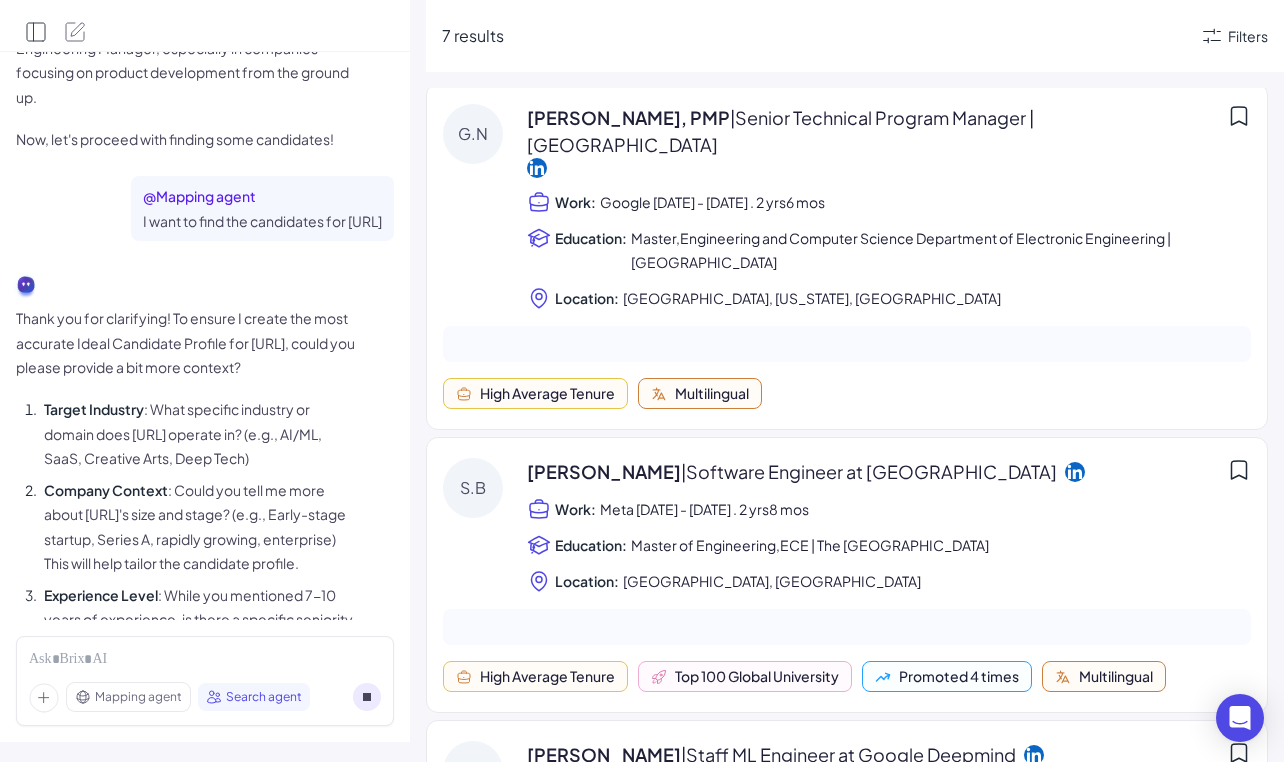 click 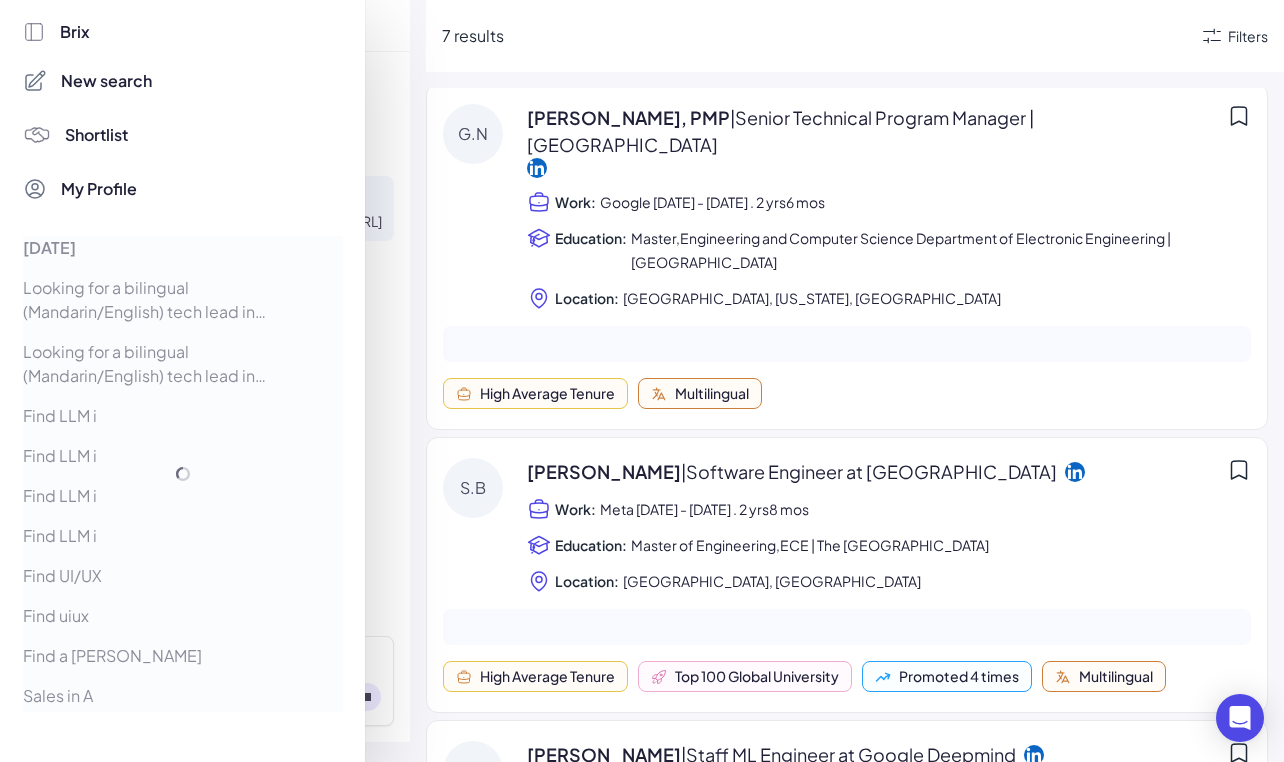click on "Shortlist" at bounding box center [96, 135] 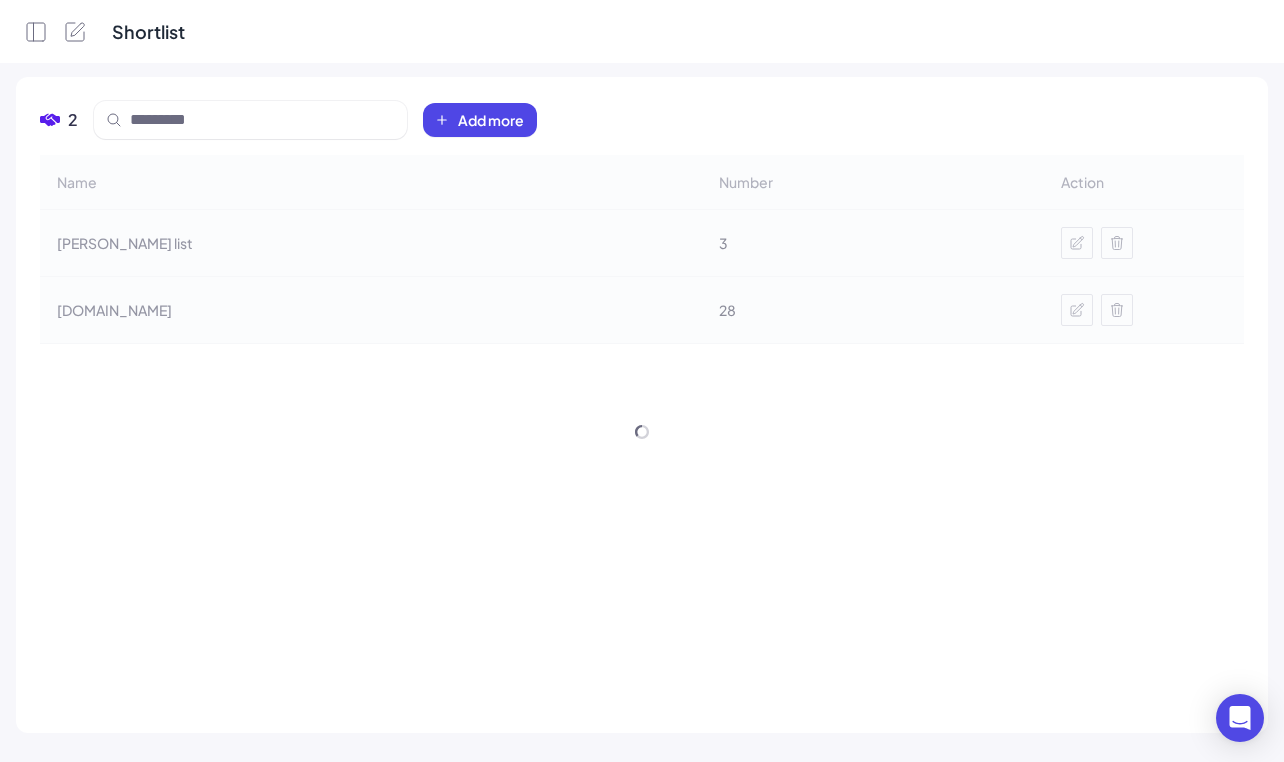 click at bounding box center [250, 120] 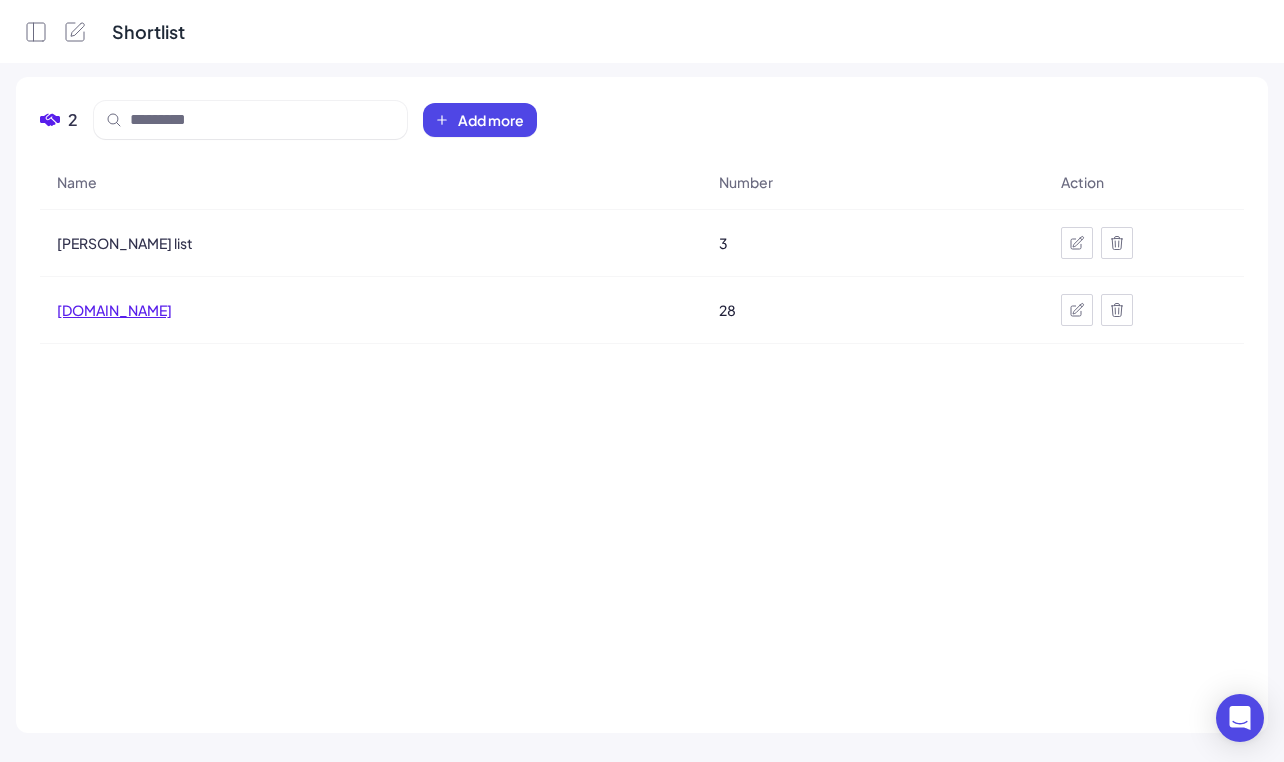 click on "[DOMAIN_NAME]" at bounding box center [114, 310] 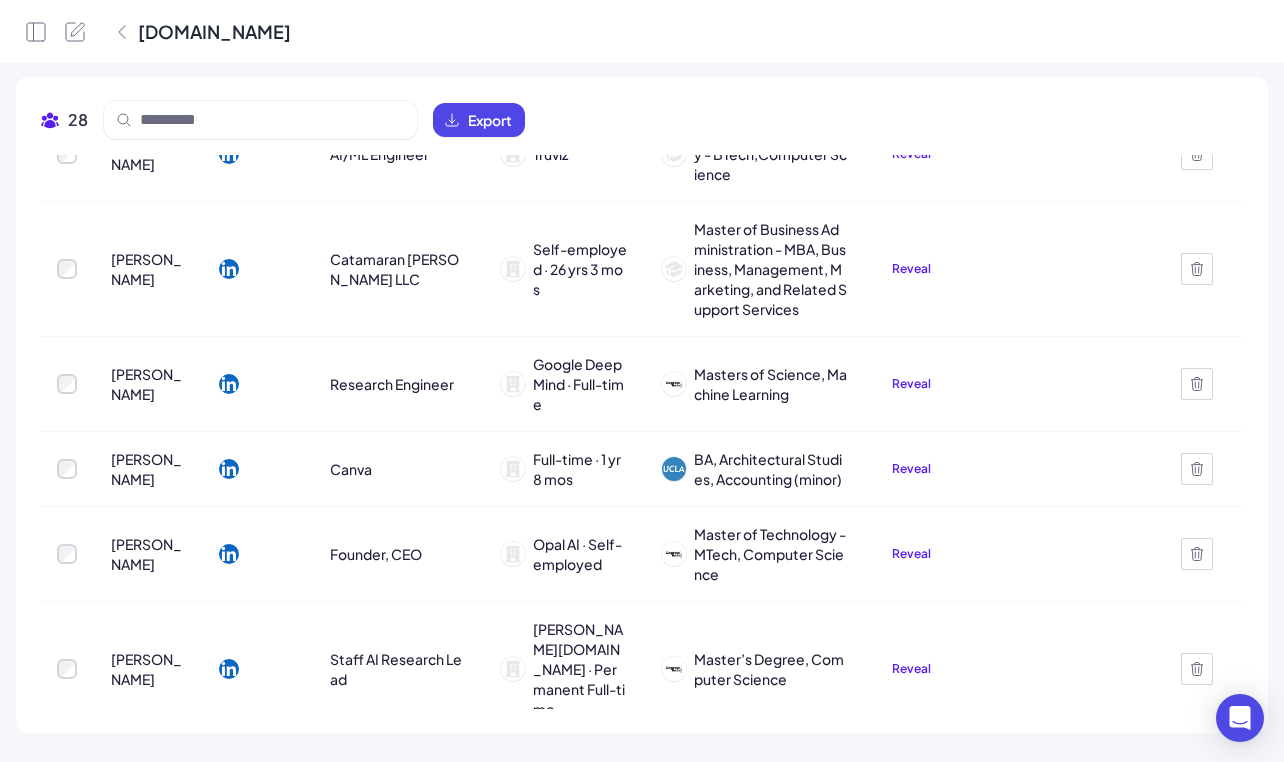 scroll, scrollTop: 26, scrollLeft: 0, axis: vertical 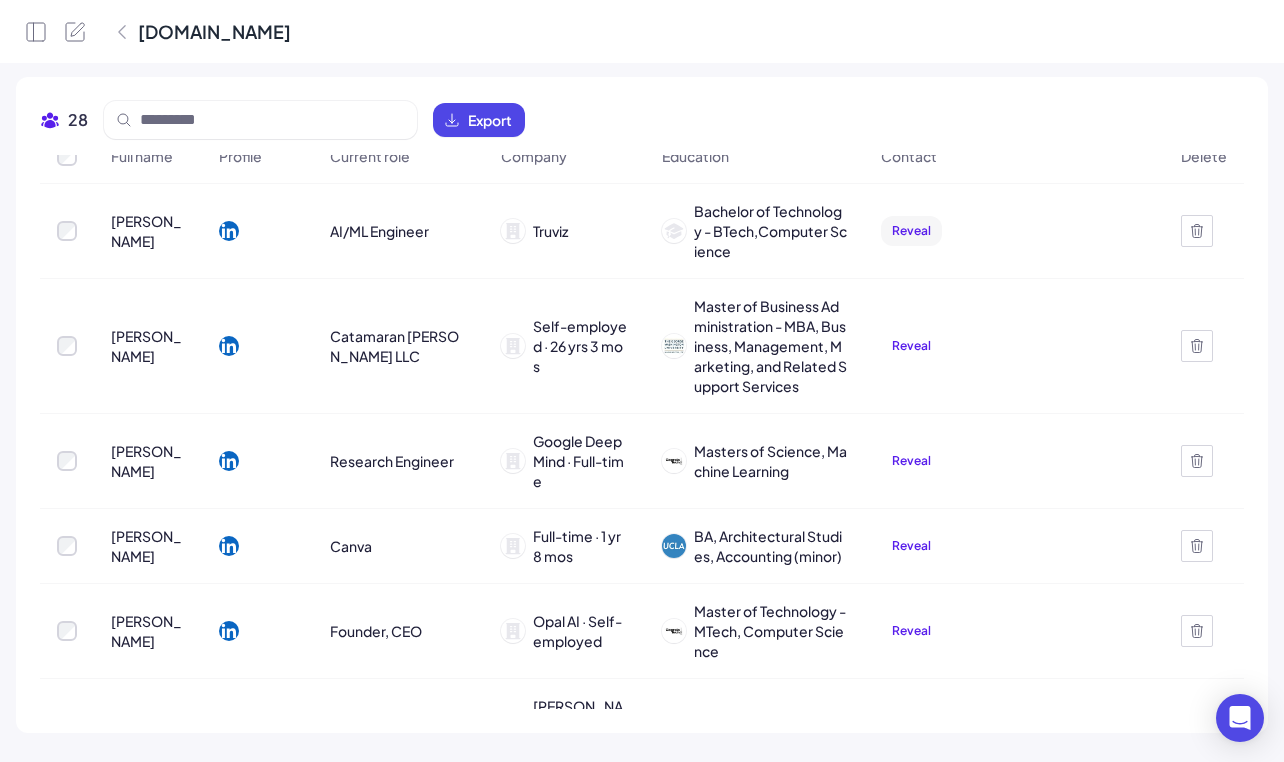 click on "Reveal" at bounding box center (911, 231) 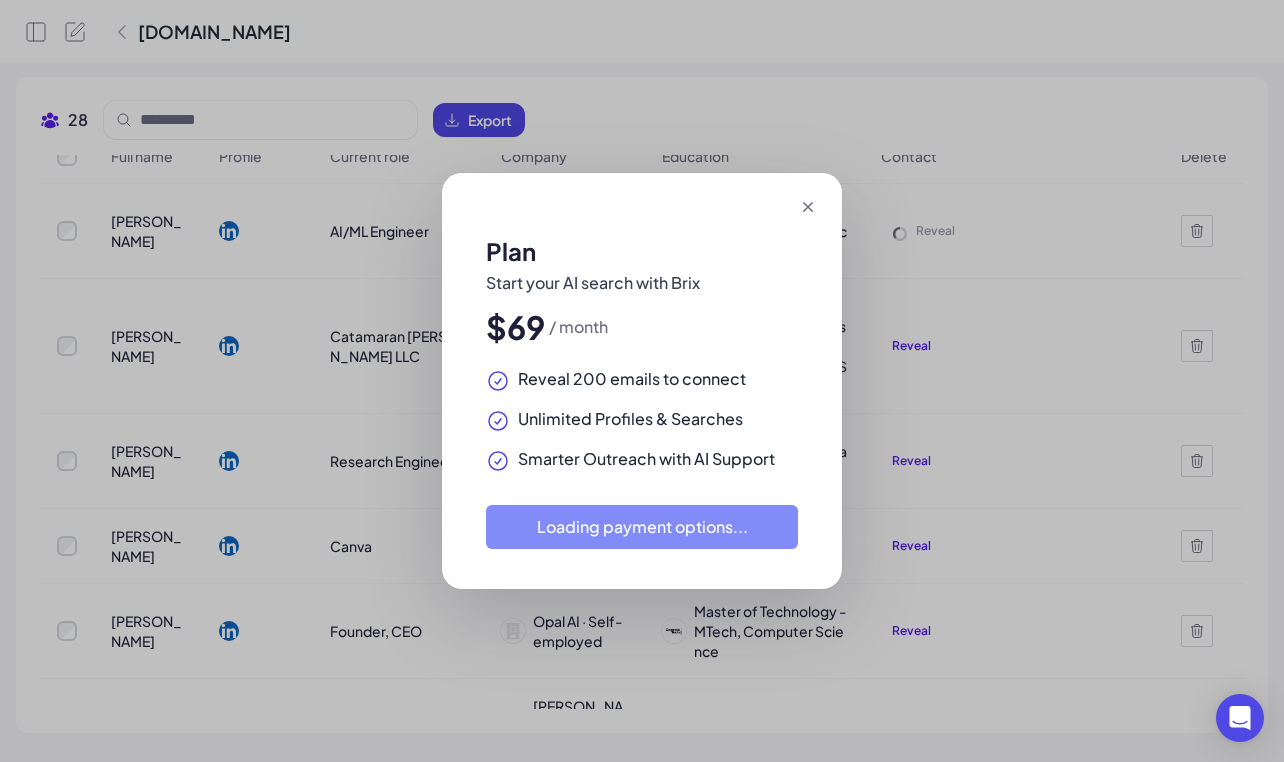 click 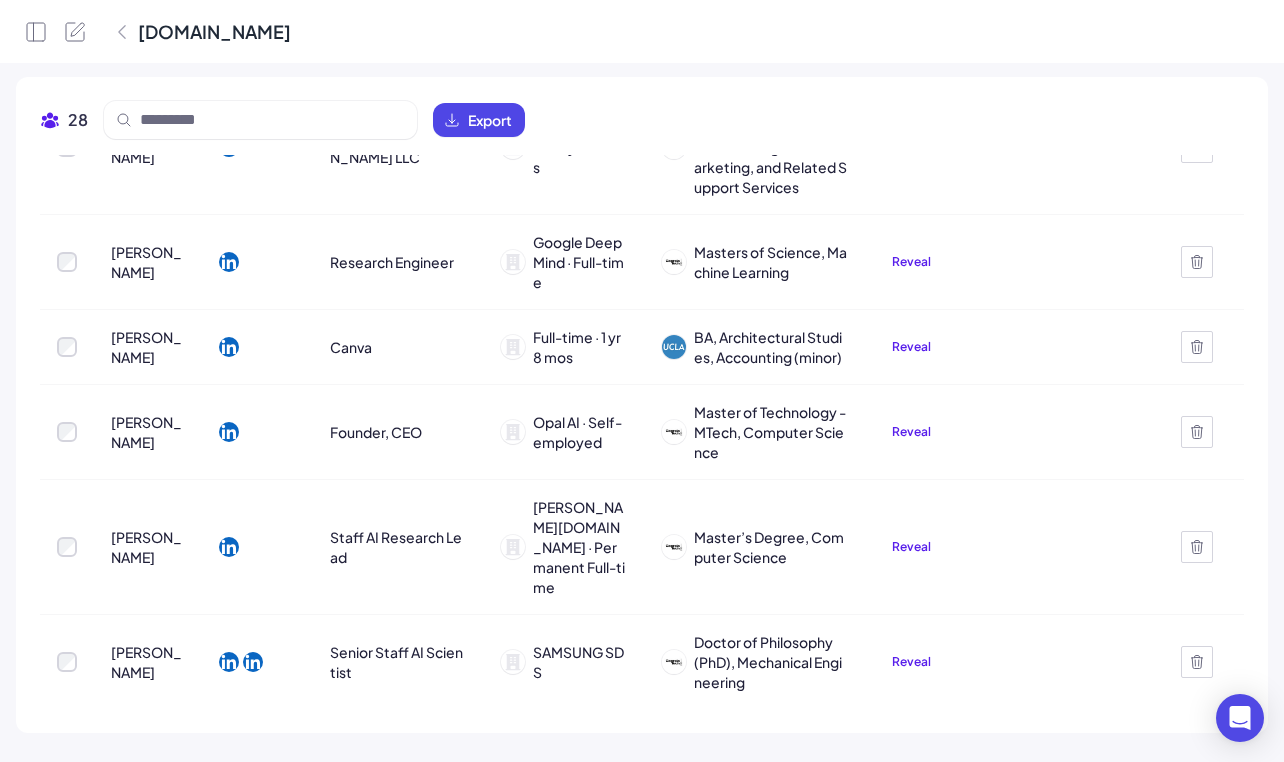 scroll, scrollTop: 0, scrollLeft: 0, axis: both 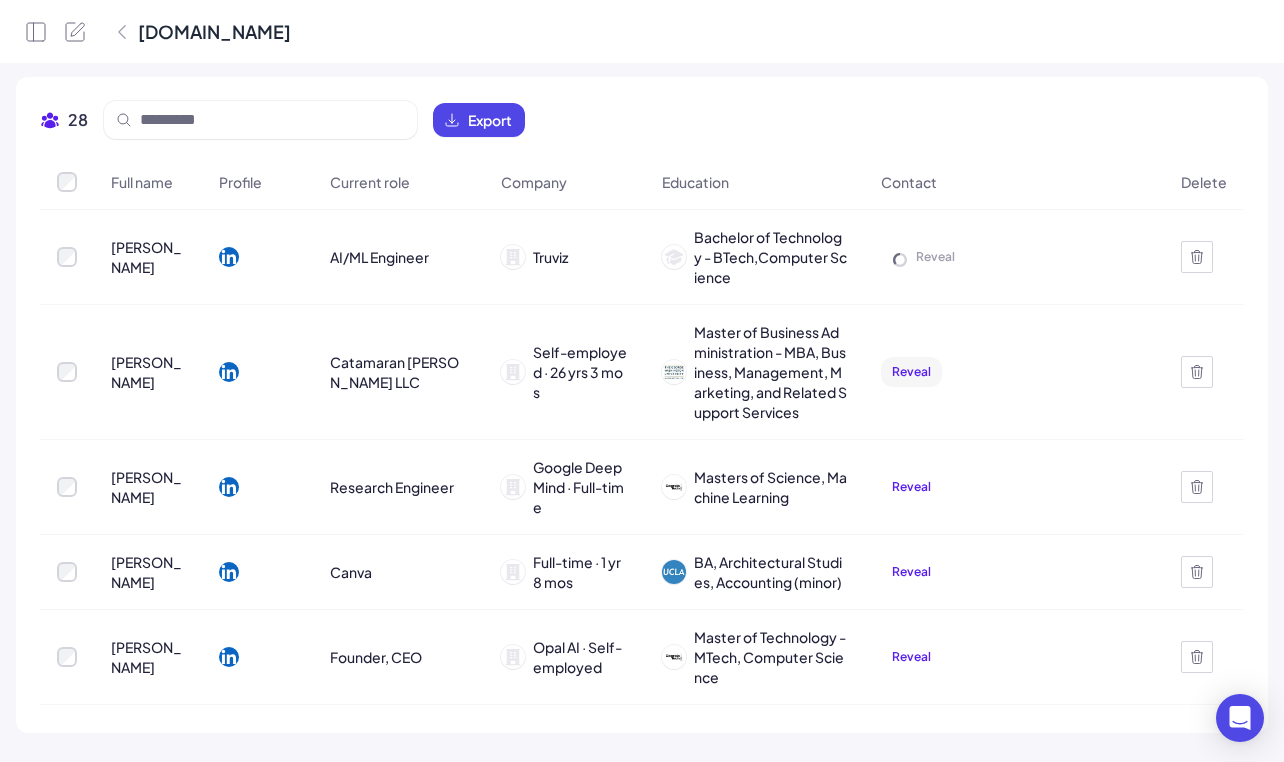 click on "Reveal" at bounding box center (911, 371) 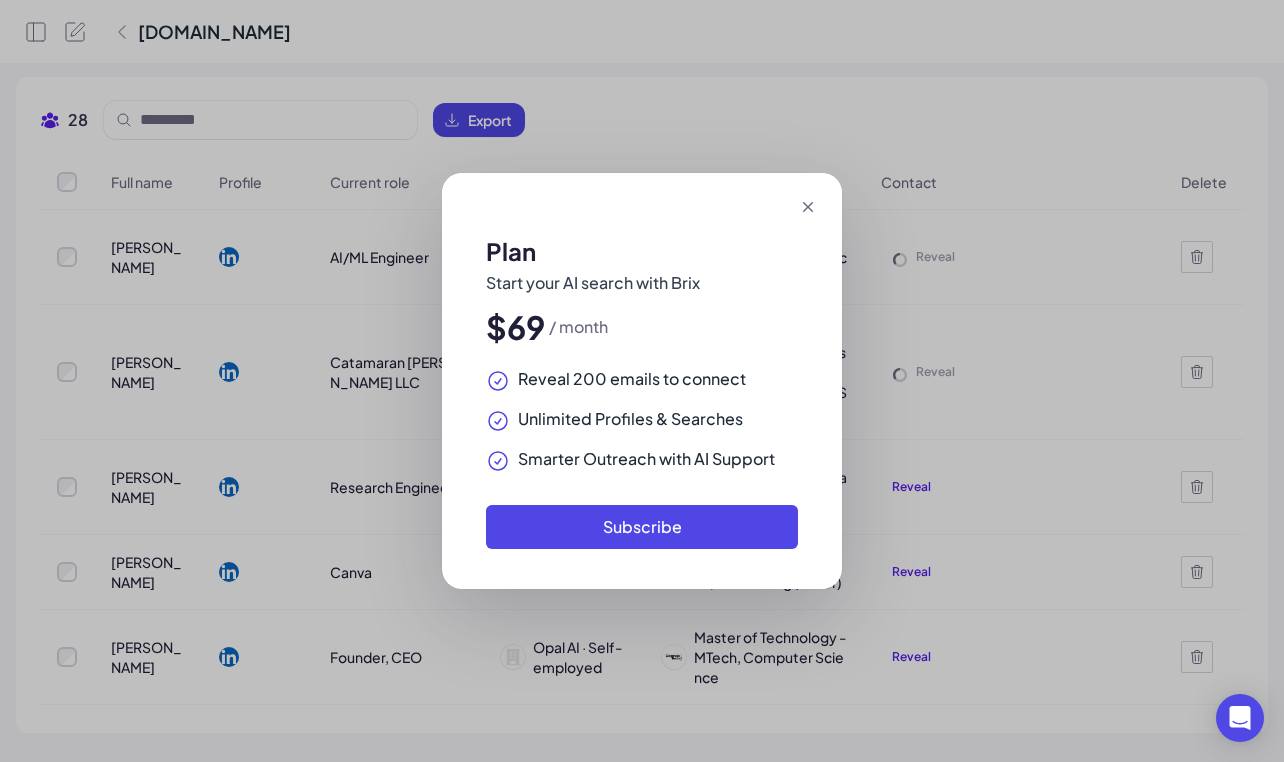 click 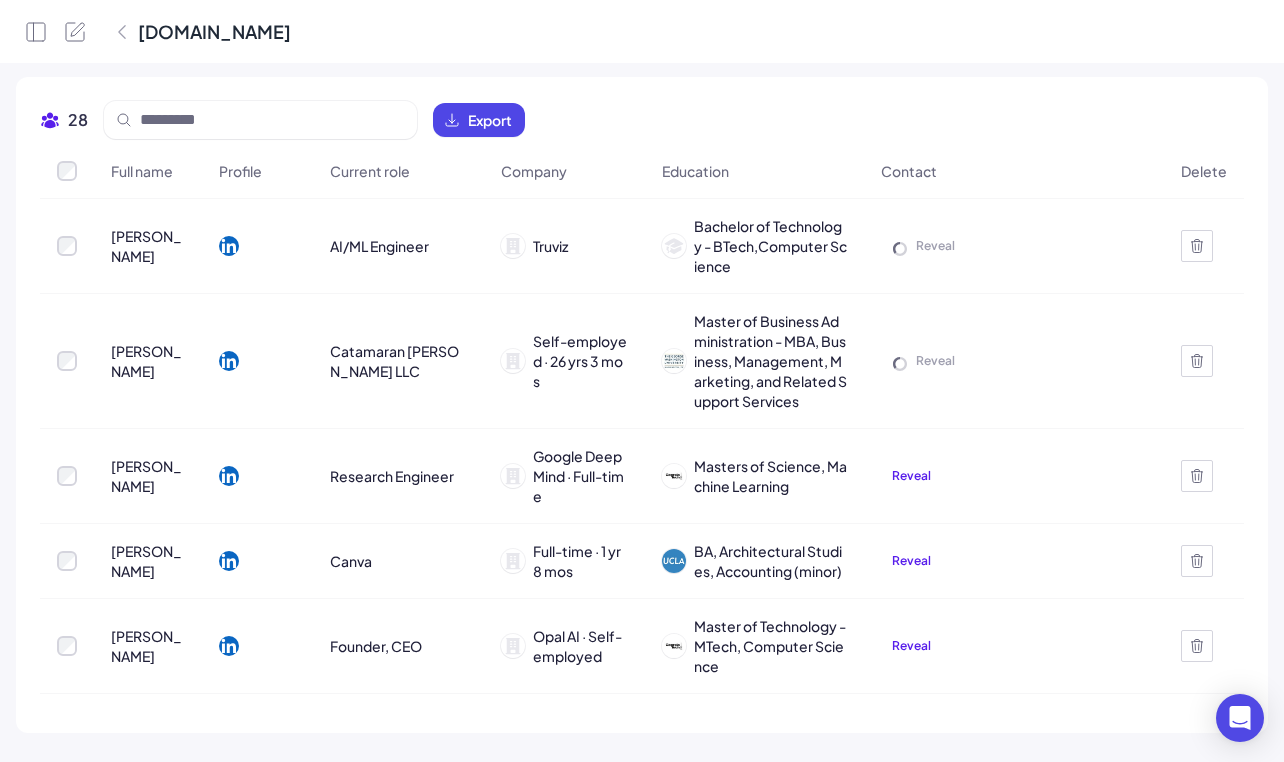 scroll, scrollTop: 0, scrollLeft: 0, axis: both 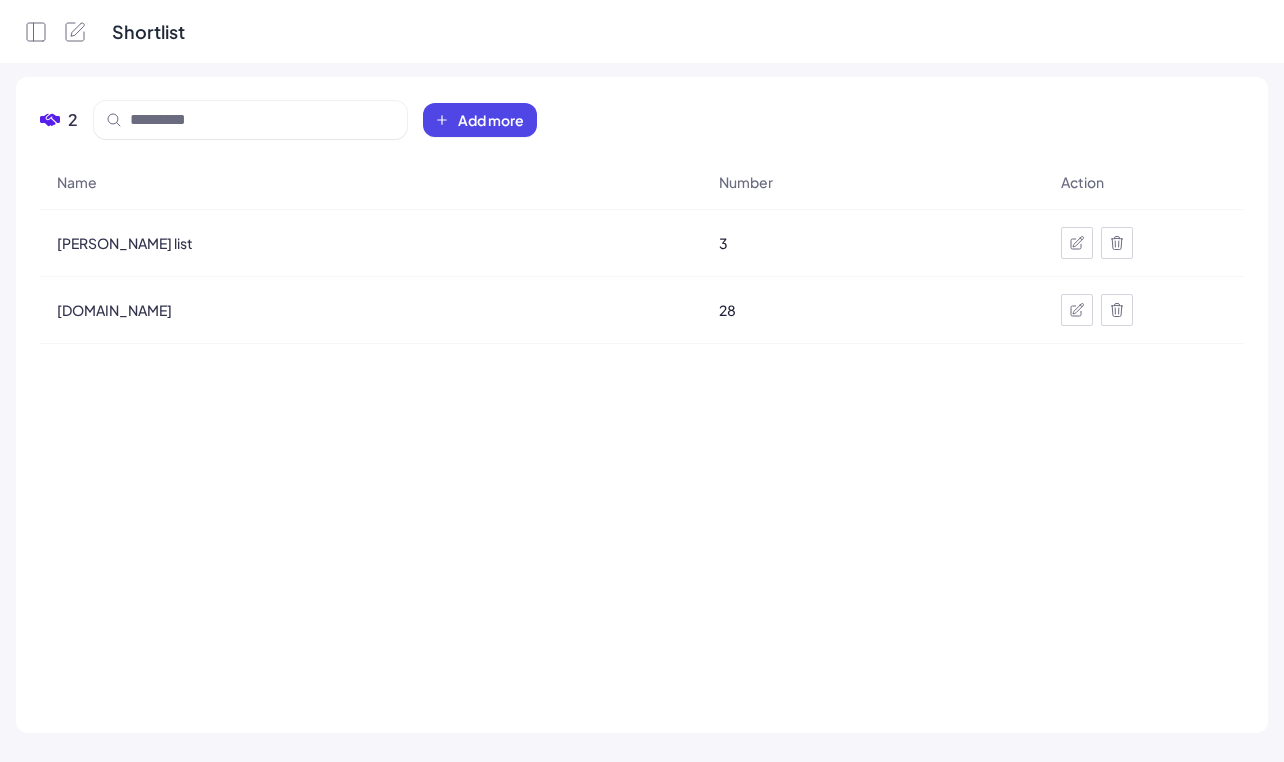 click on "[DOMAIN_NAME]" at bounding box center (371, 310) 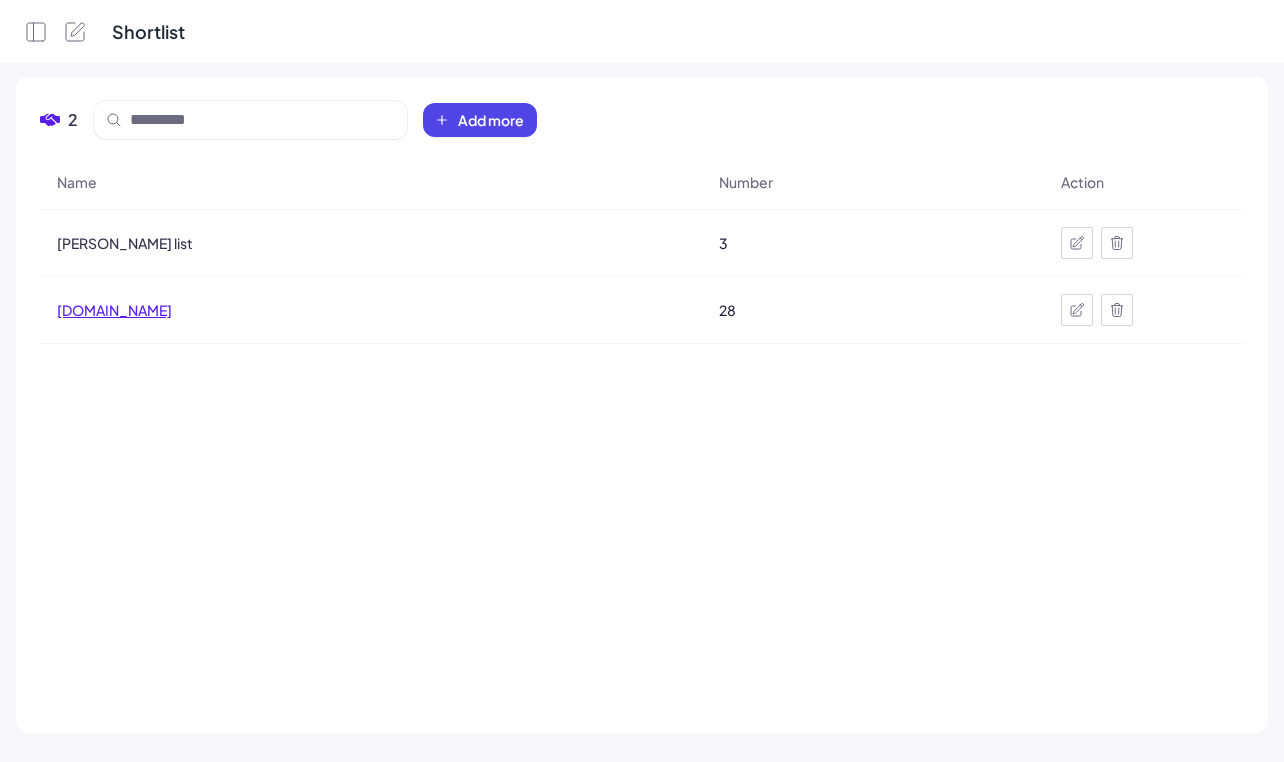 click on "[DOMAIN_NAME]" at bounding box center [114, 310] 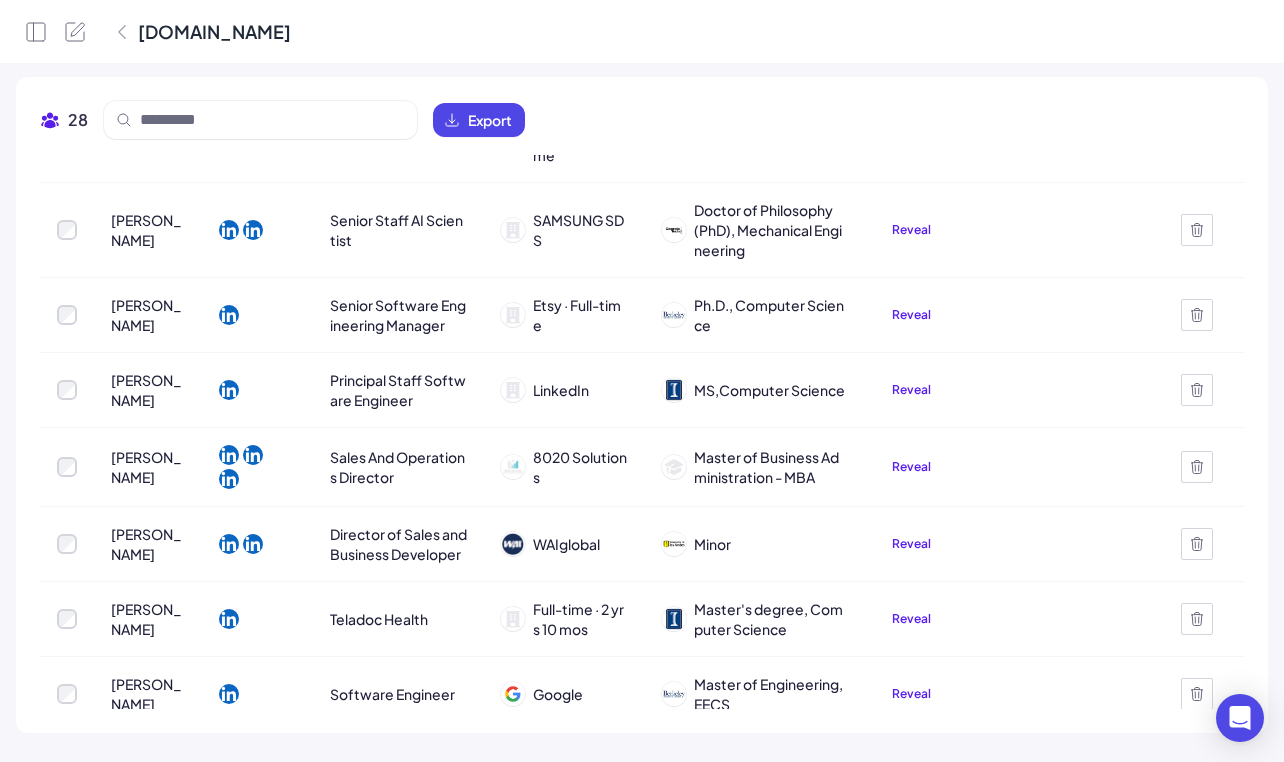 scroll, scrollTop: 0, scrollLeft: 0, axis: both 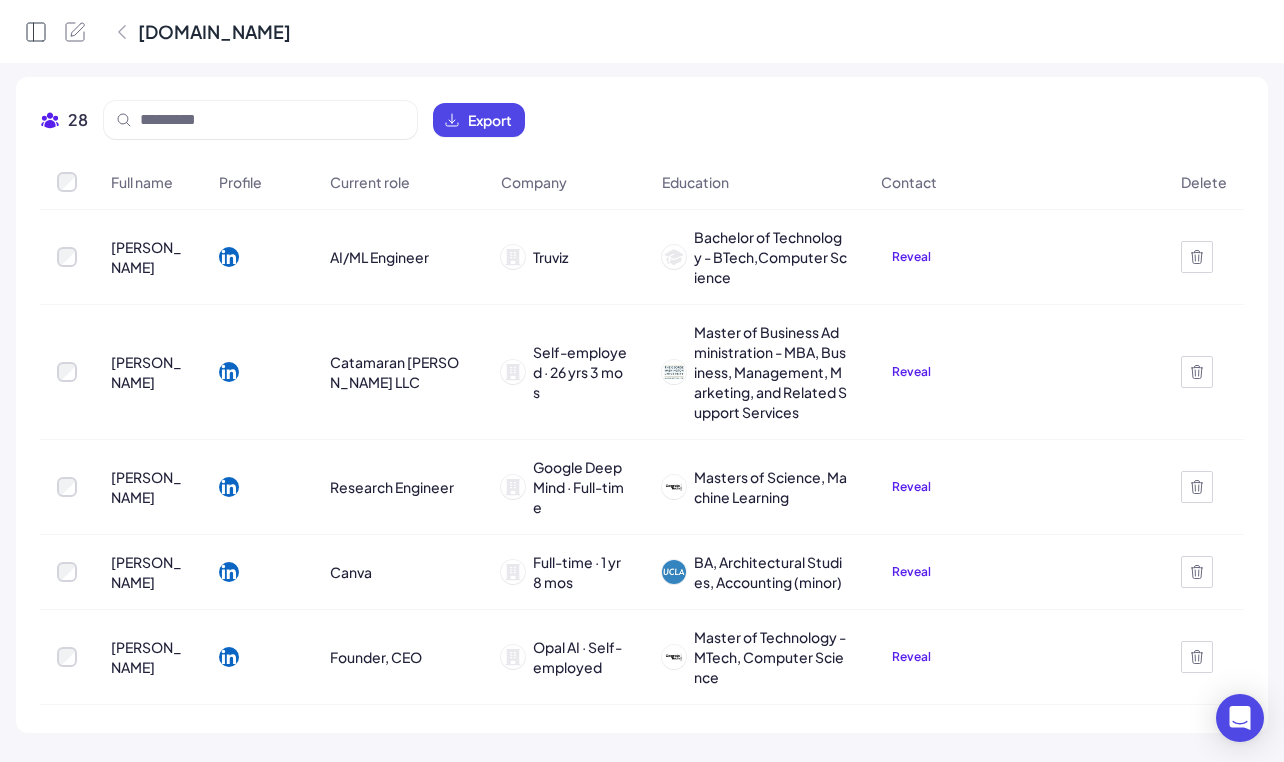 click 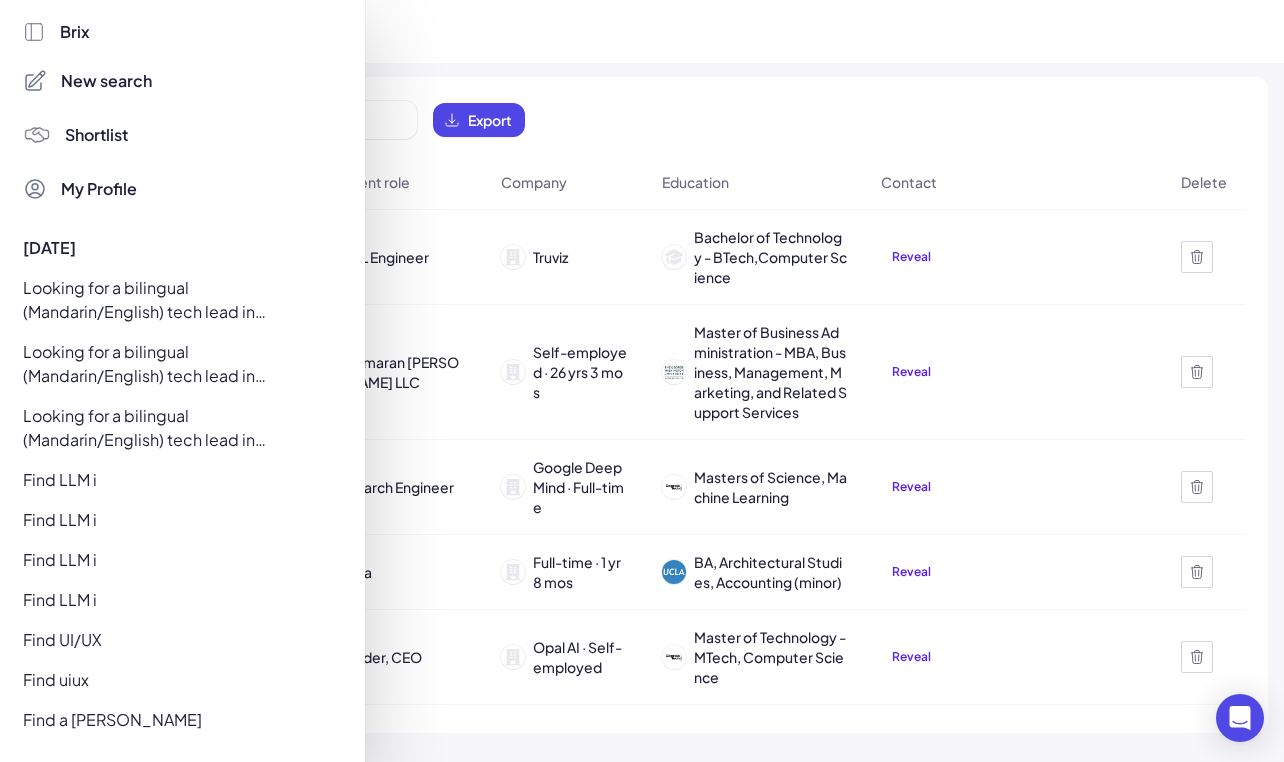 click at bounding box center (642, 381) 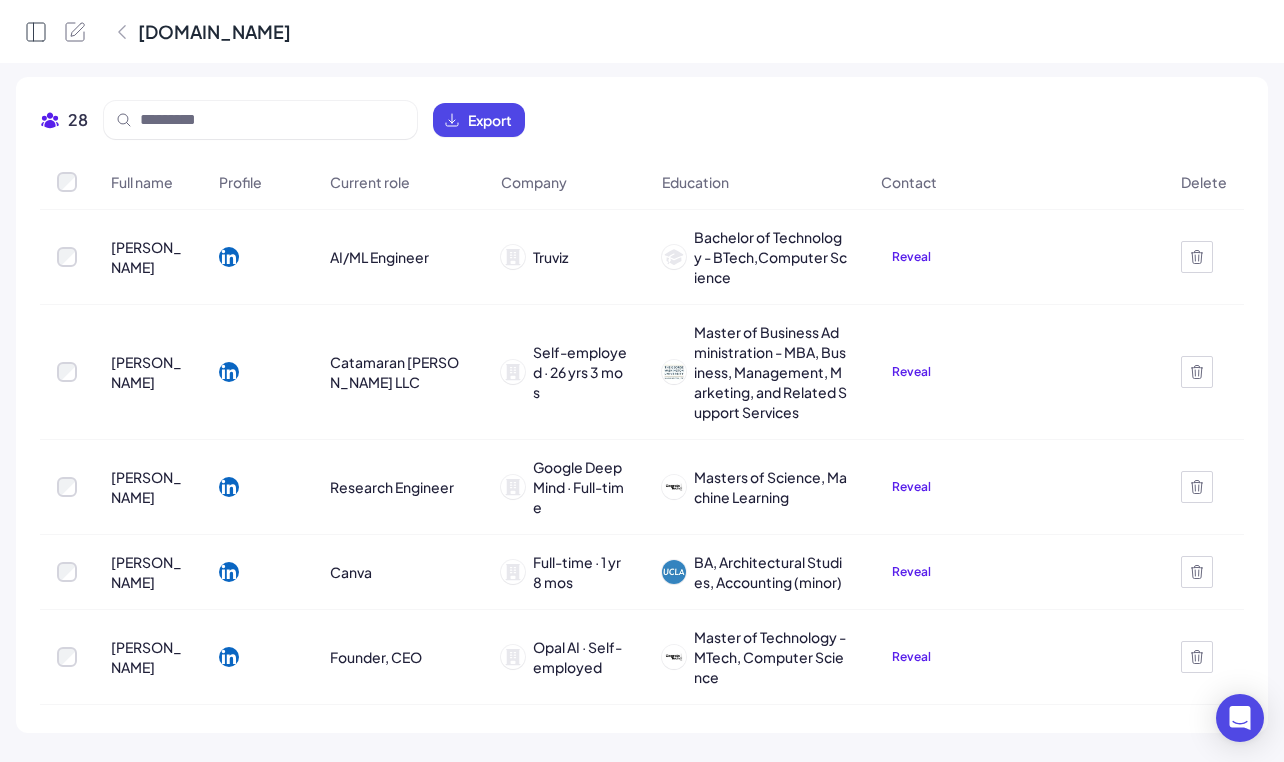 click 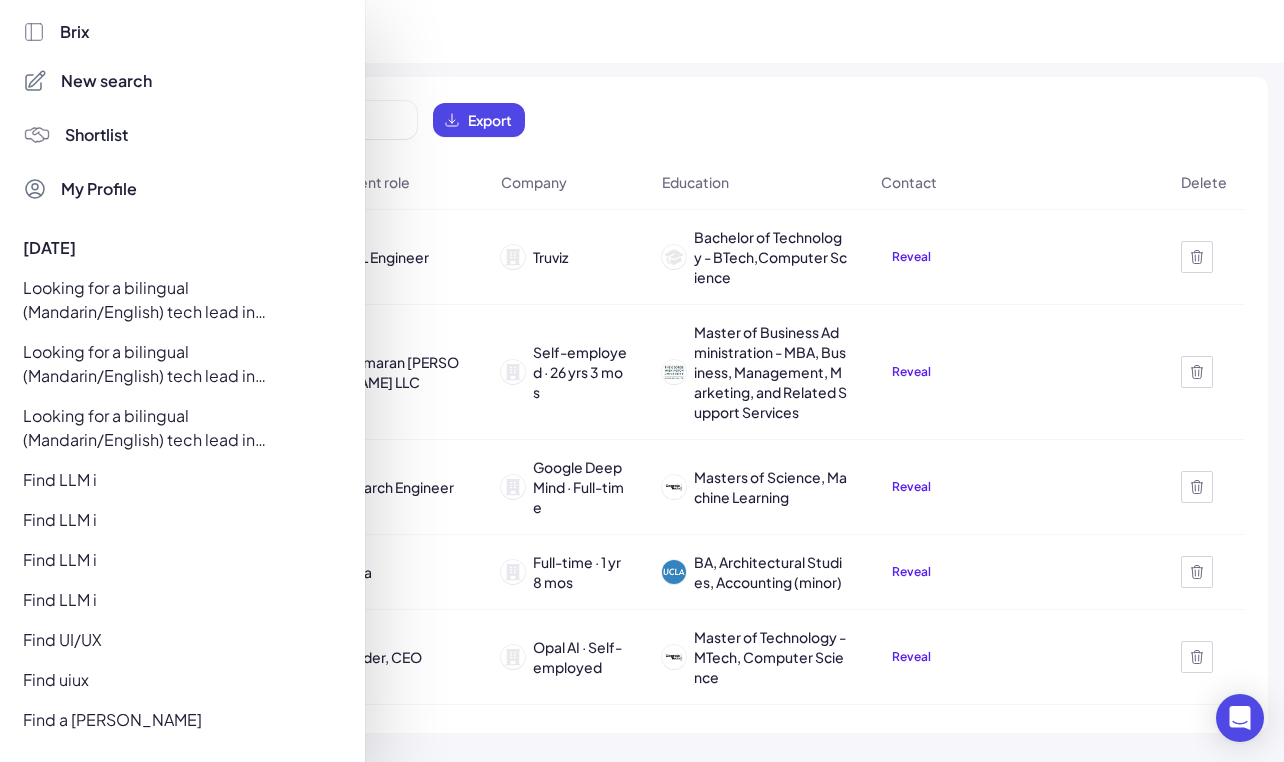click on "Looking for a bilingual (Mandarin/English) tech lead in [GEOGRAPHIC_DATA] with 7–10 years’ experience. Ideal background: mix of big tech + startup, strong AI/ML experience, and track record in 0–1 or 1–10 product development." at bounding box center [177, 300] 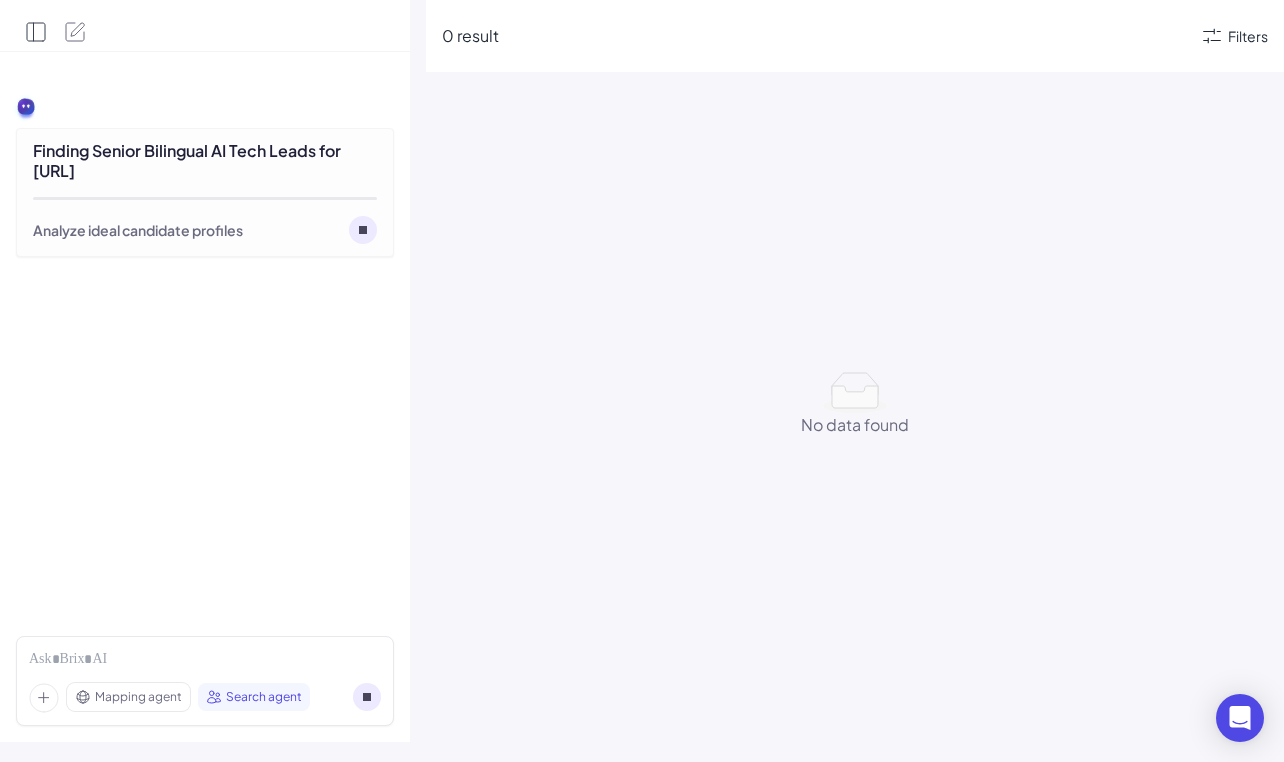 click 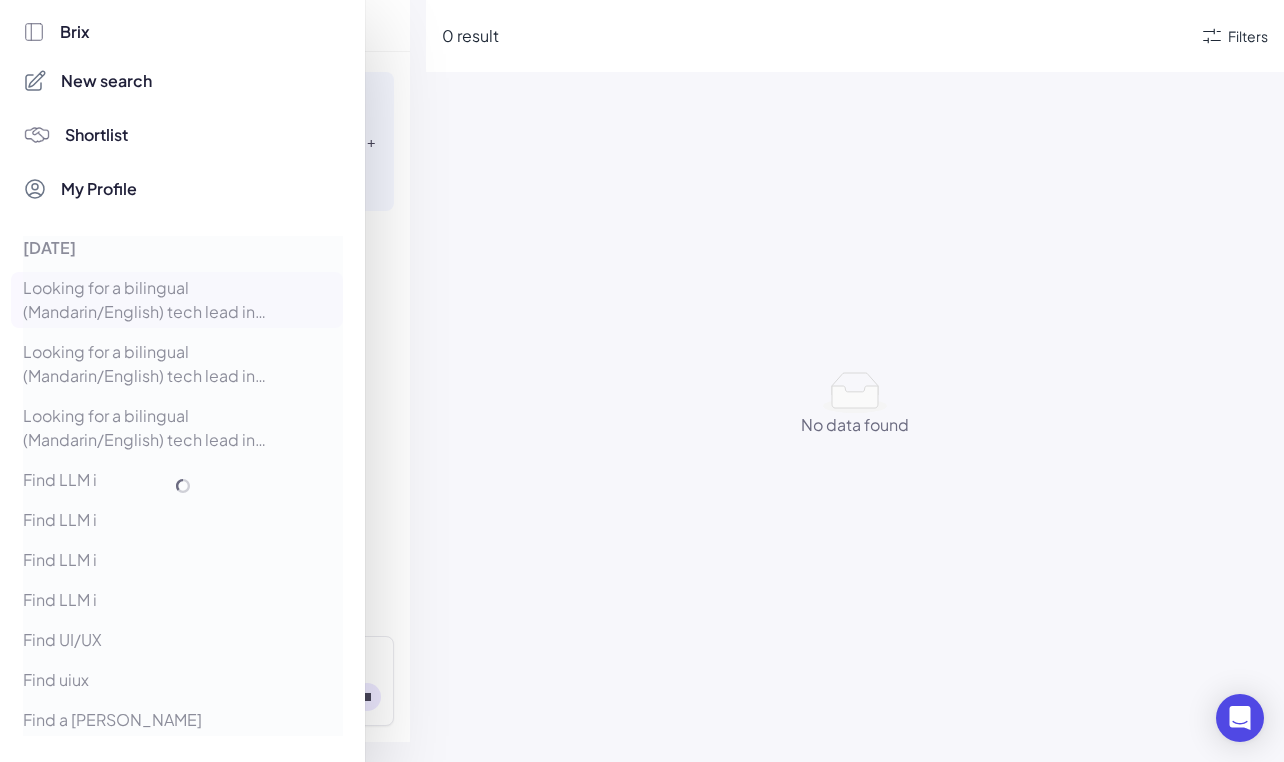 scroll, scrollTop: 2284, scrollLeft: 0, axis: vertical 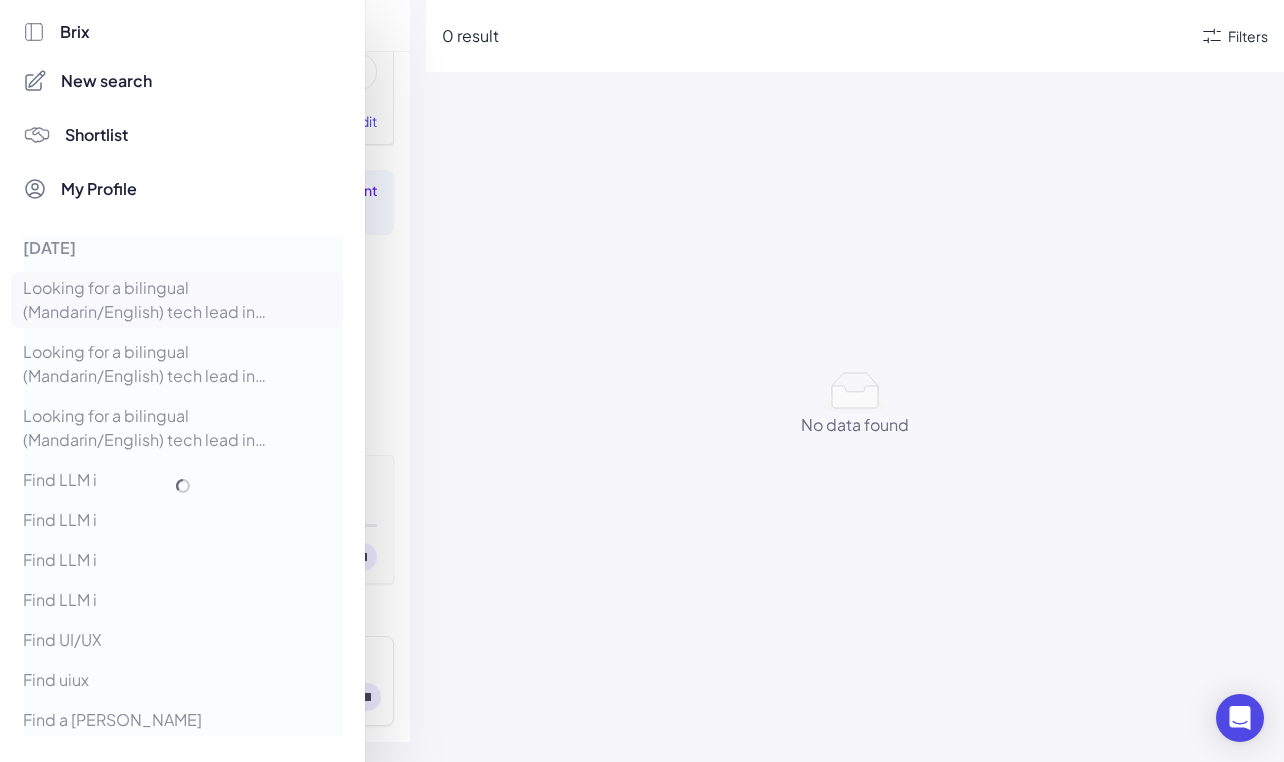 click at bounding box center [642, 381] 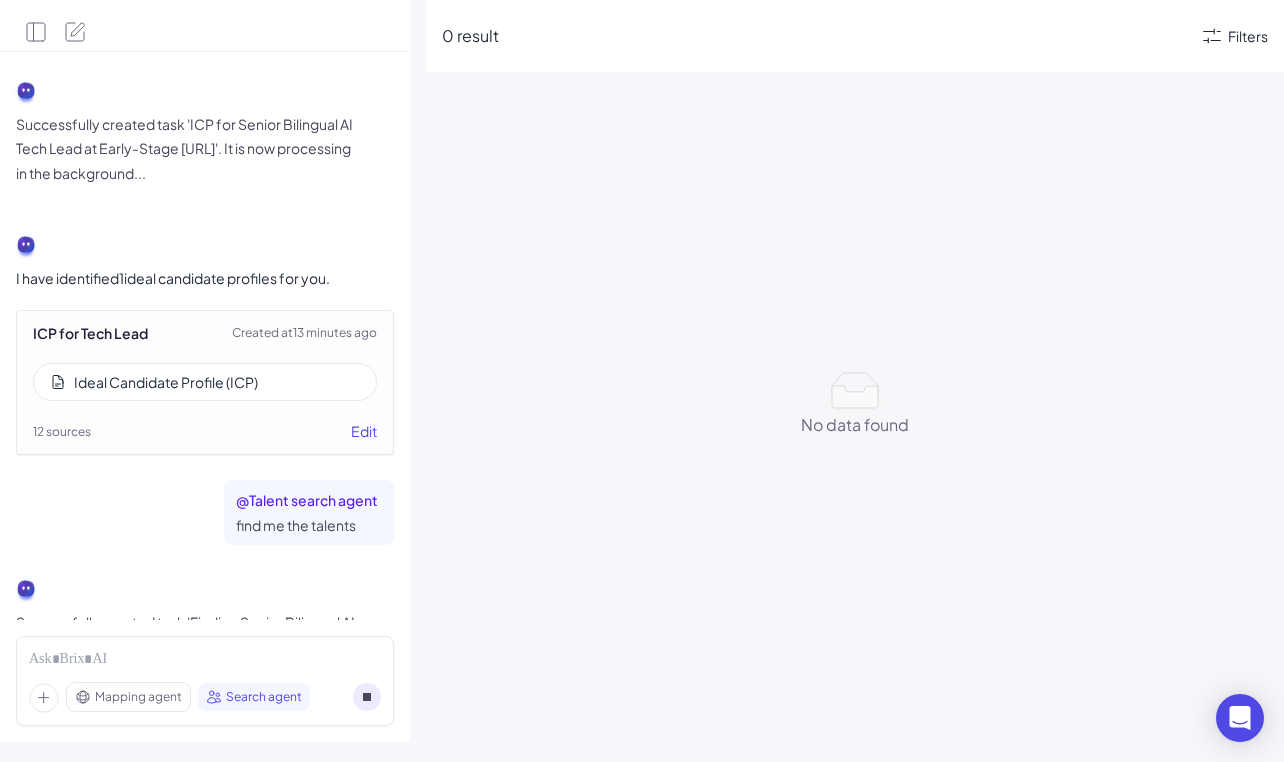 scroll, scrollTop: 1814, scrollLeft: 0, axis: vertical 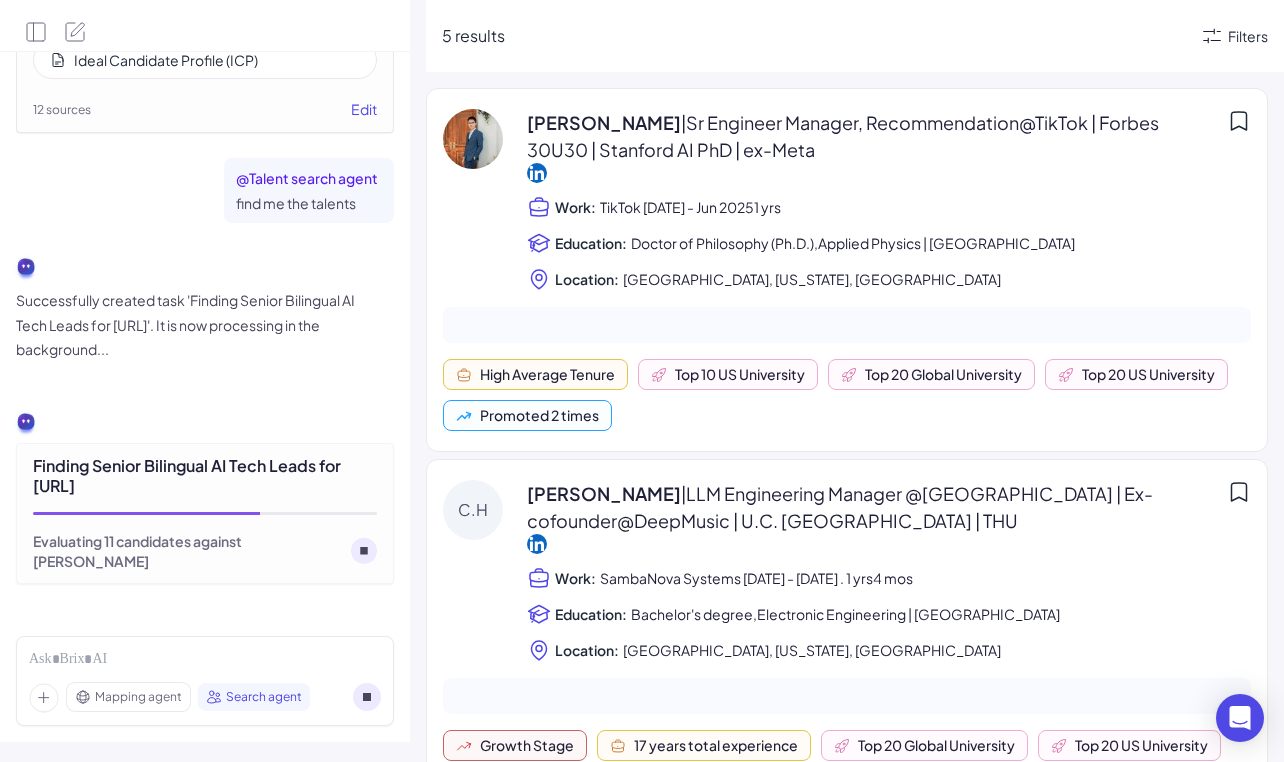 click 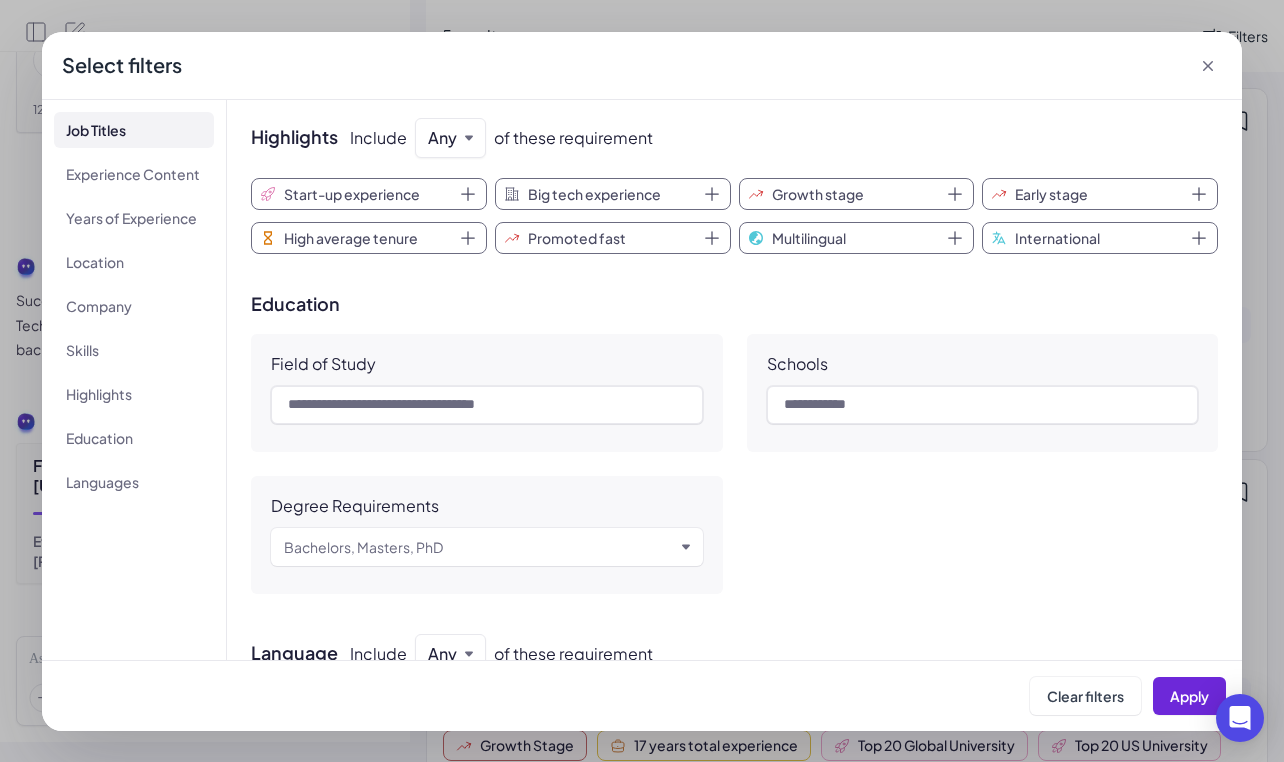 scroll, scrollTop: 432, scrollLeft: 0, axis: vertical 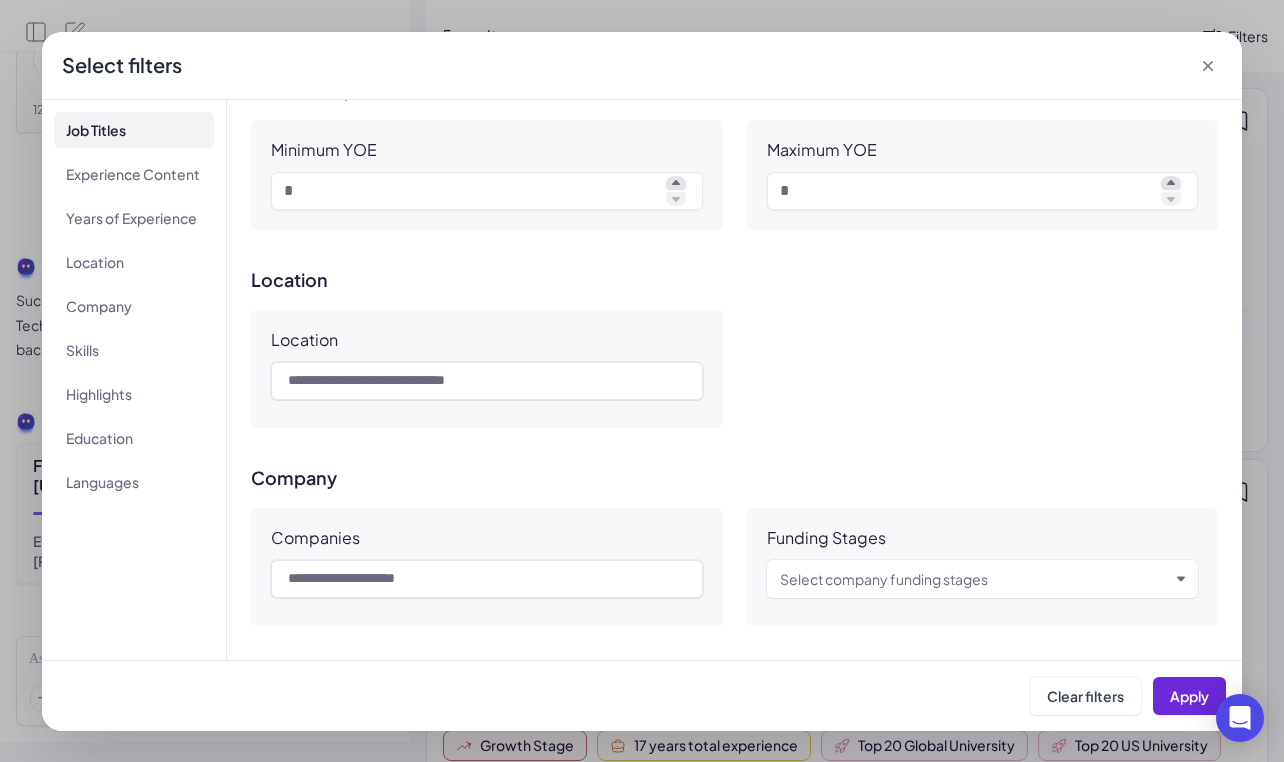 click 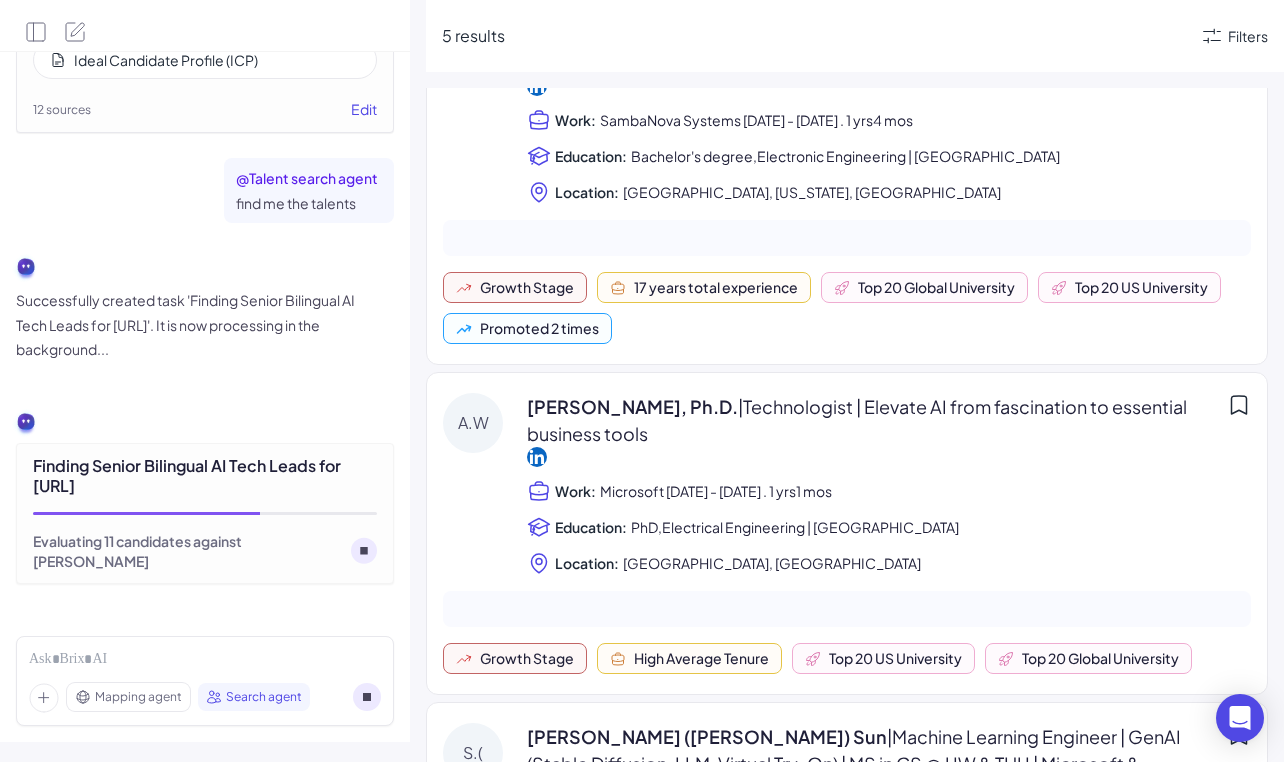 scroll, scrollTop: 258, scrollLeft: 0, axis: vertical 